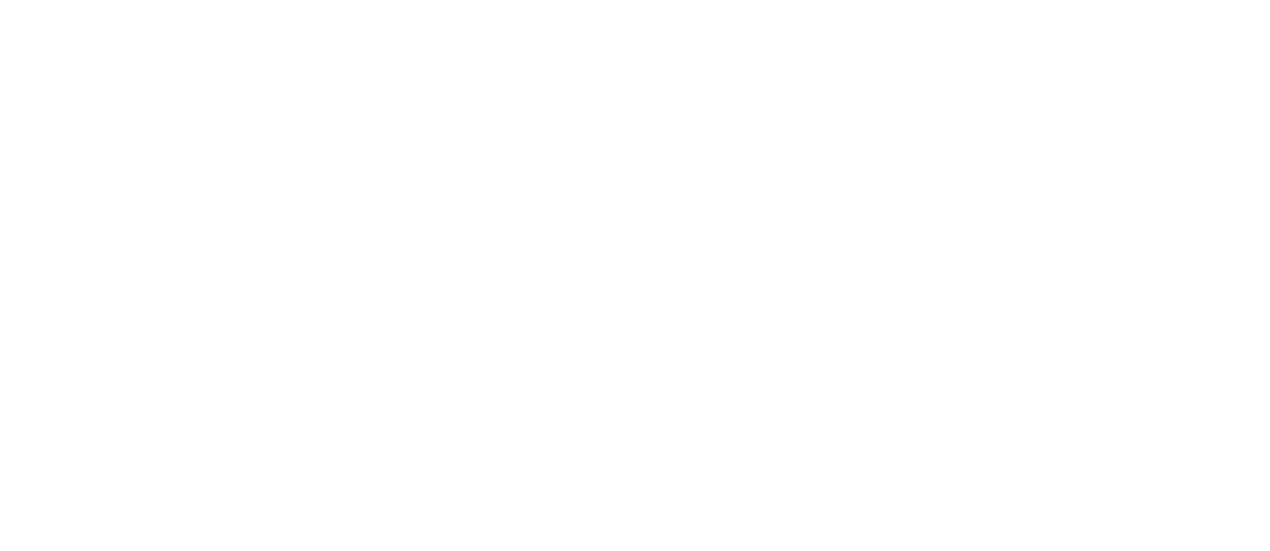 scroll, scrollTop: 0, scrollLeft: 0, axis: both 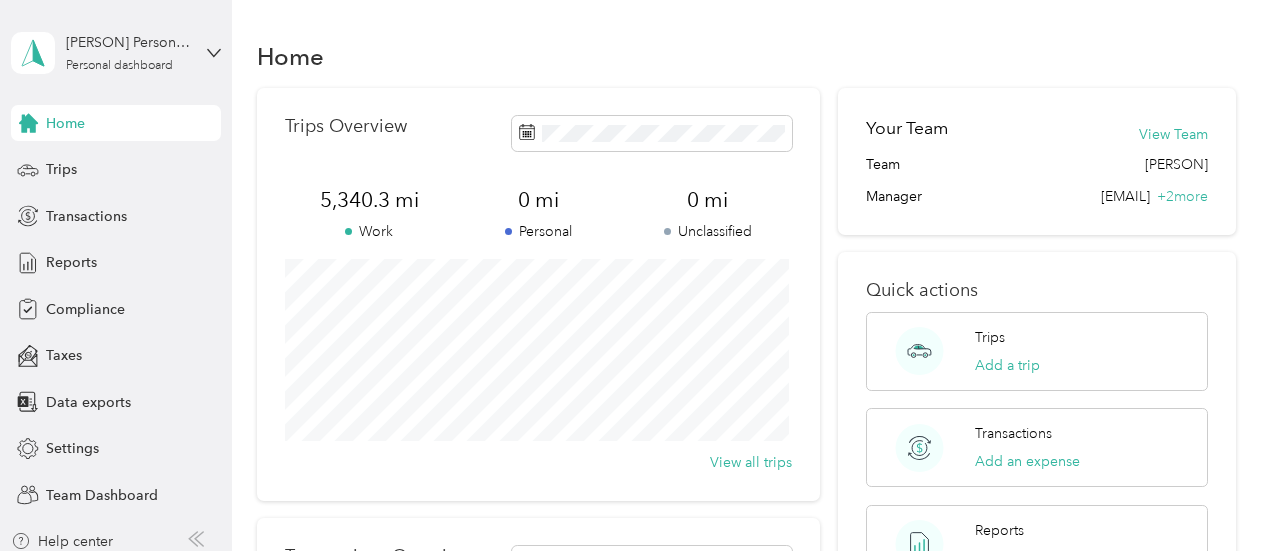 click on "[PERSON] Personal dashboard" at bounding box center [116, 53] 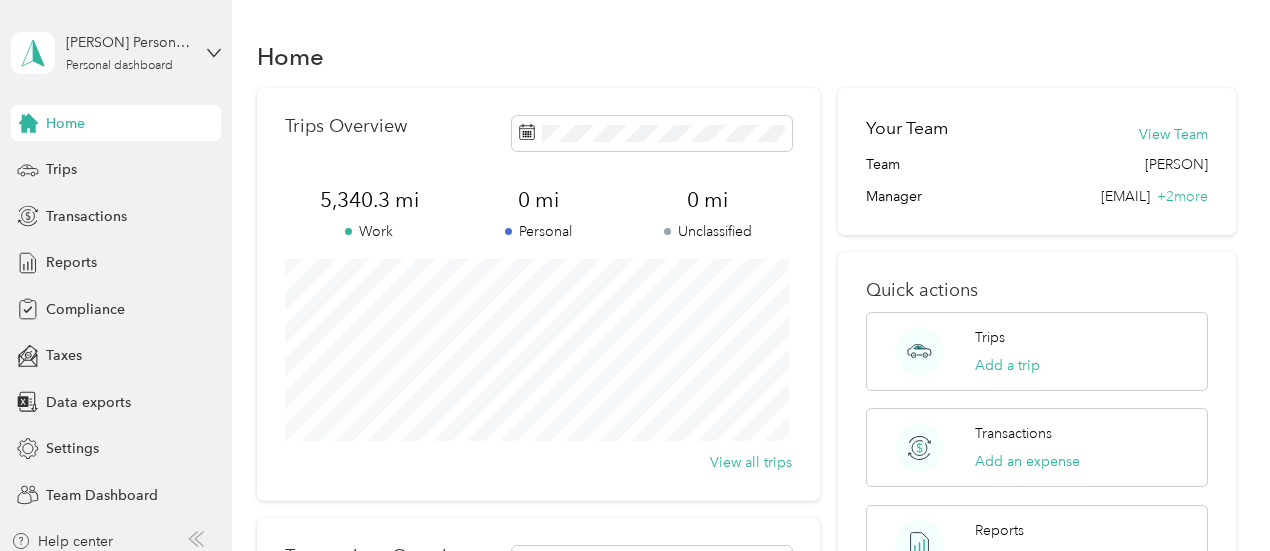 click on "Personal dashboard" at bounding box center (156, 198) 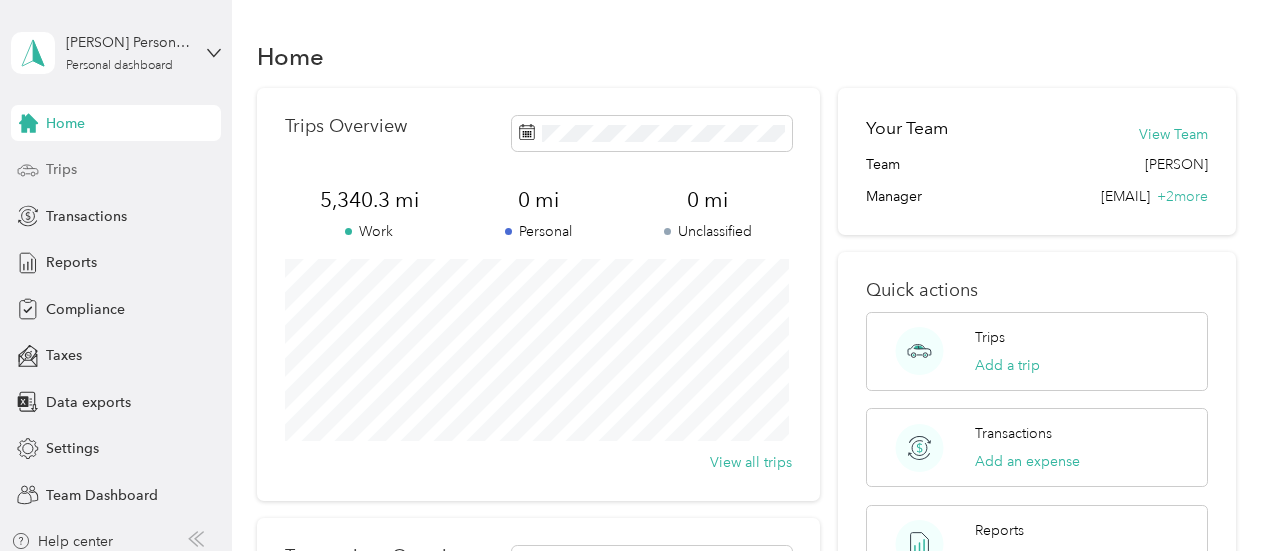 click on "Trips" at bounding box center (61, 169) 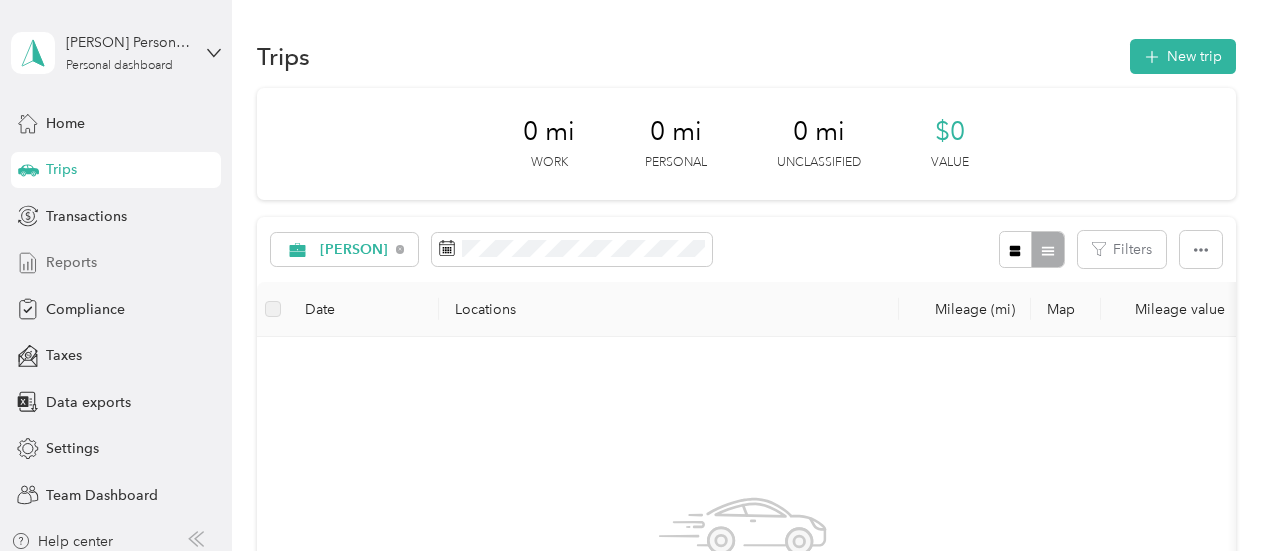 click on "Reports" at bounding box center [71, 262] 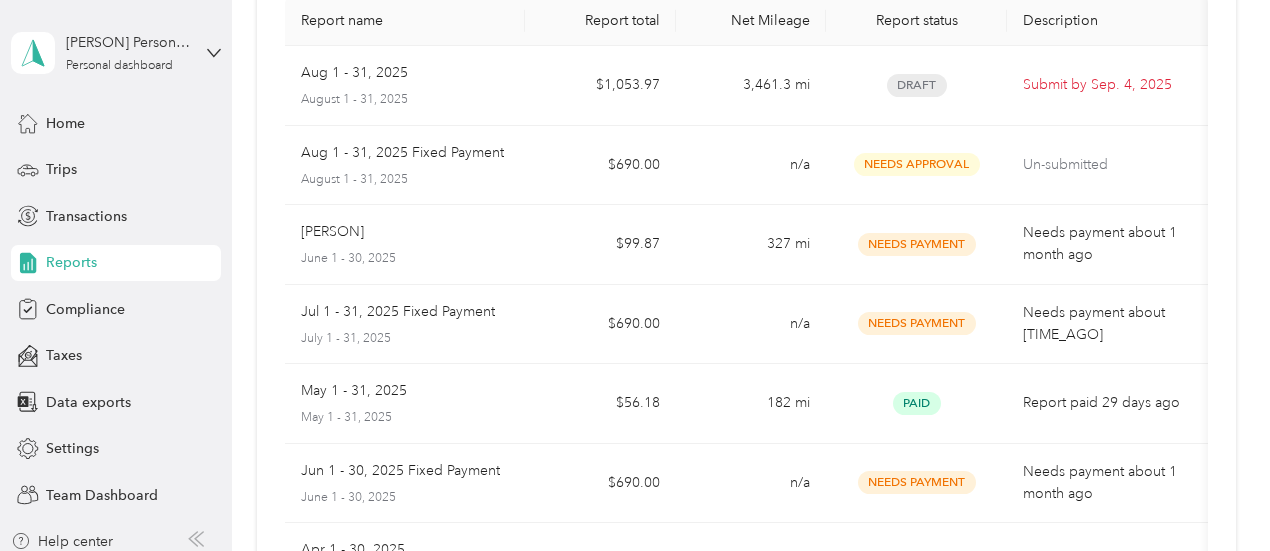 scroll, scrollTop: 0, scrollLeft: 0, axis: both 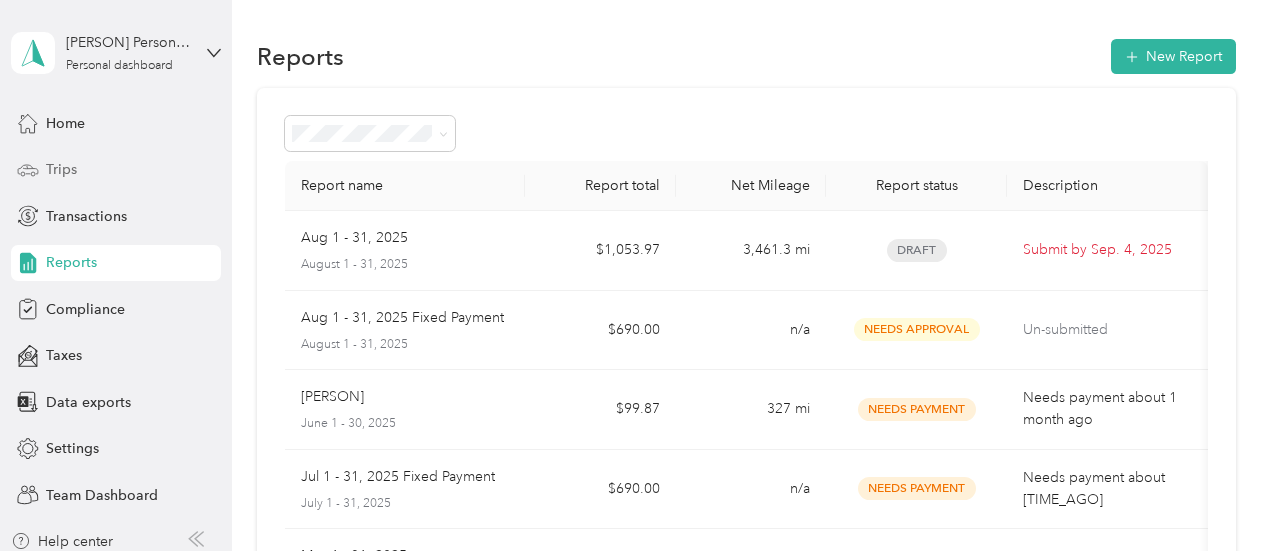 click on "Trips" at bounding box center (61, 169) 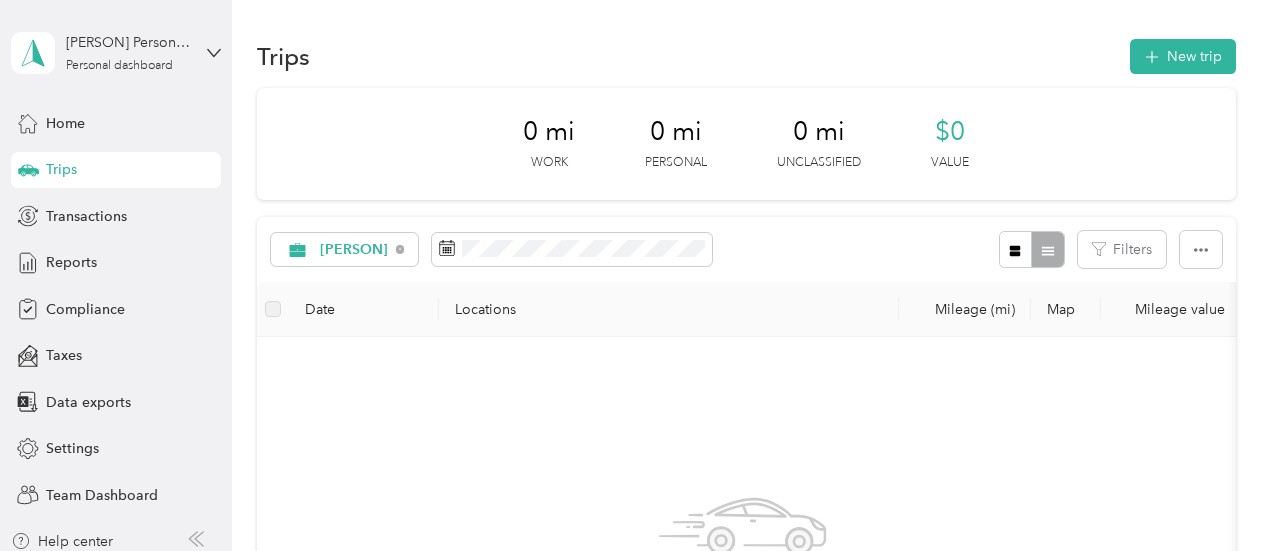 click at bounding box center [273, 309] 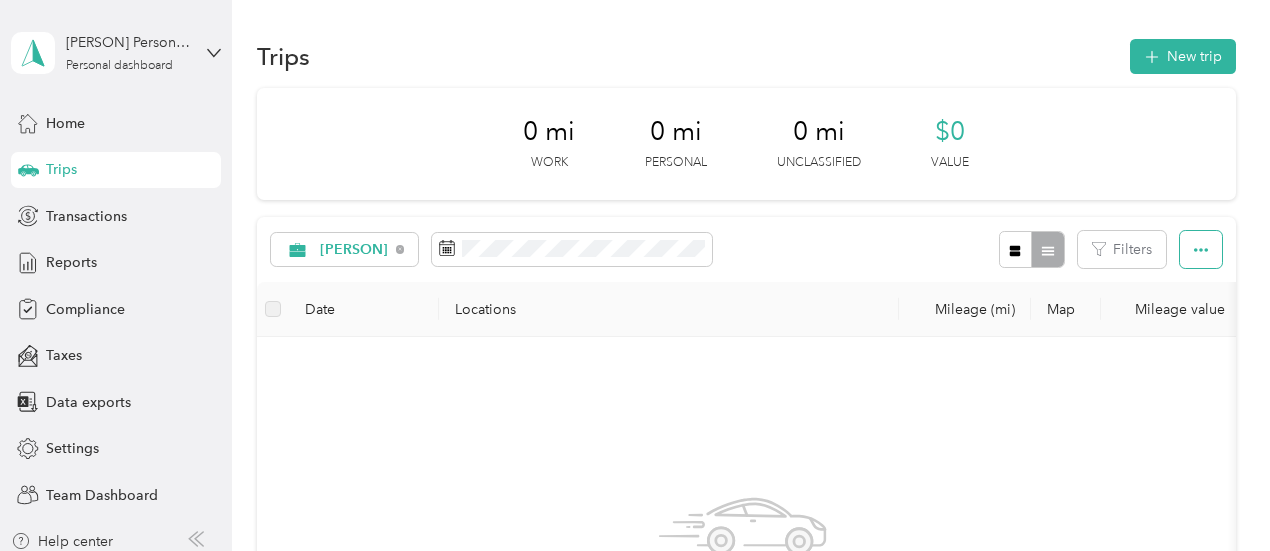 click 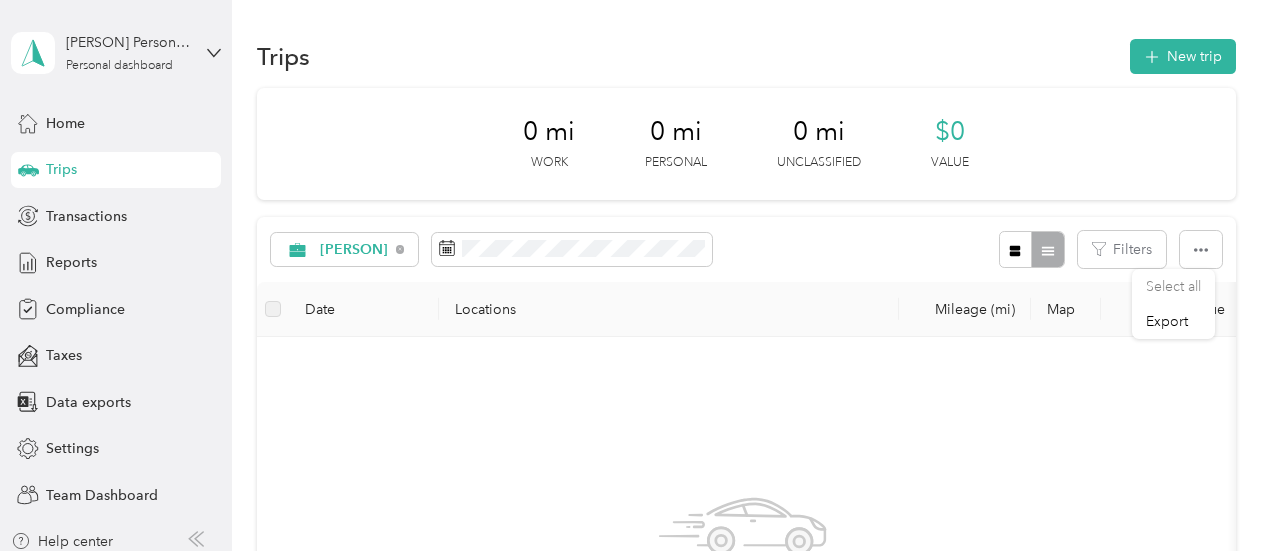 click at bounding box center (1031, 249) 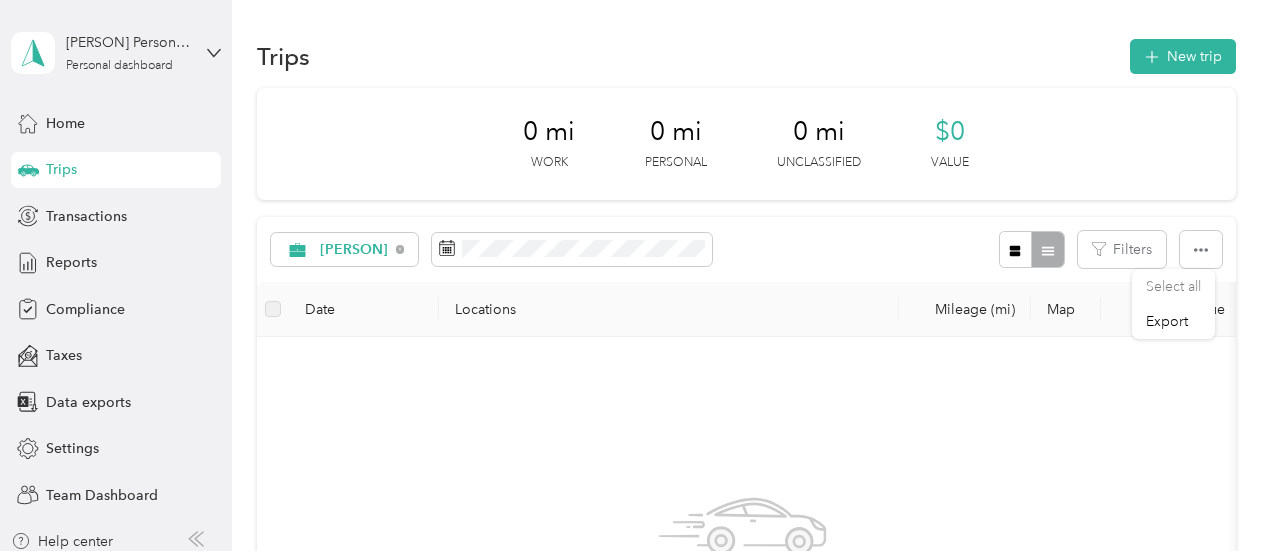 click on "No trips yet. Add a trip" at bounding box center [743, 591] 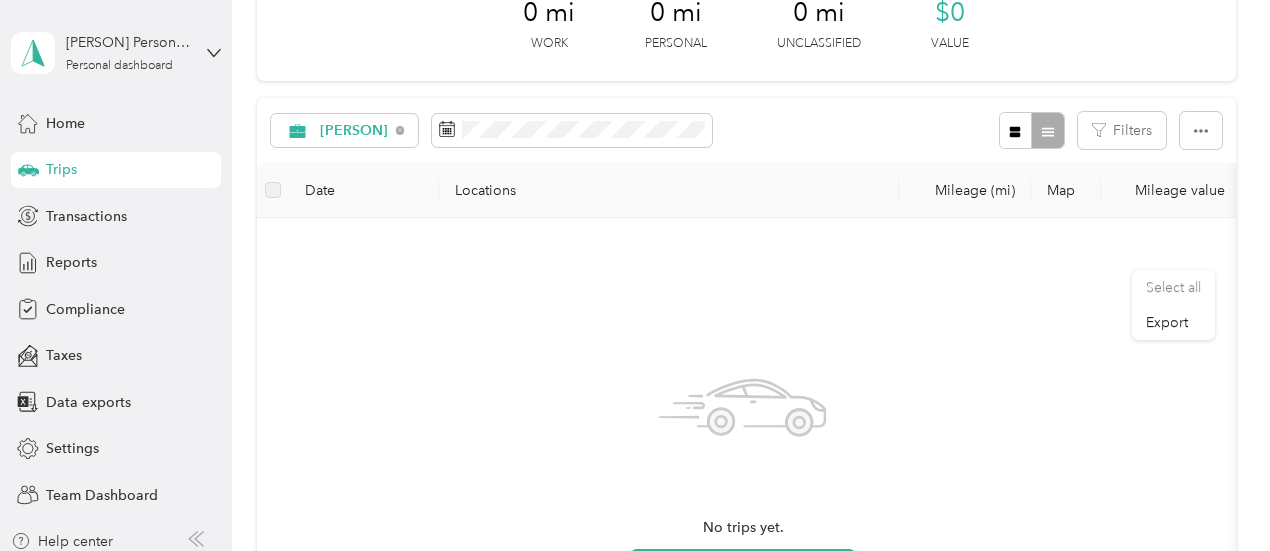 scroll, scrollTop: 0, scrollLeft: 0, axis: both 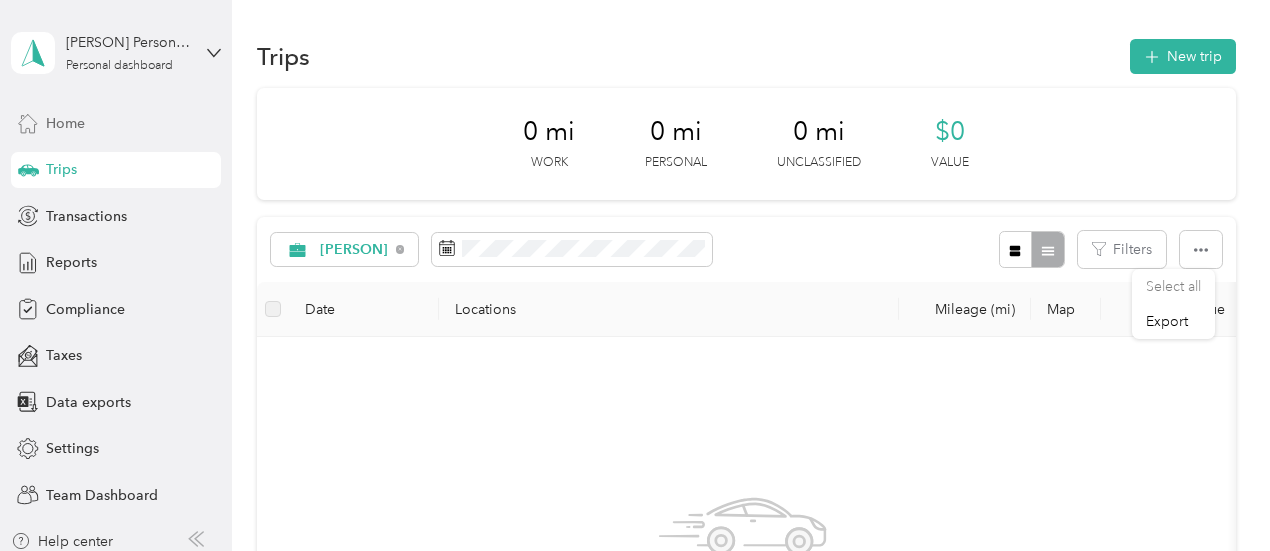 click on "Home" at bounding box center (116, 123) 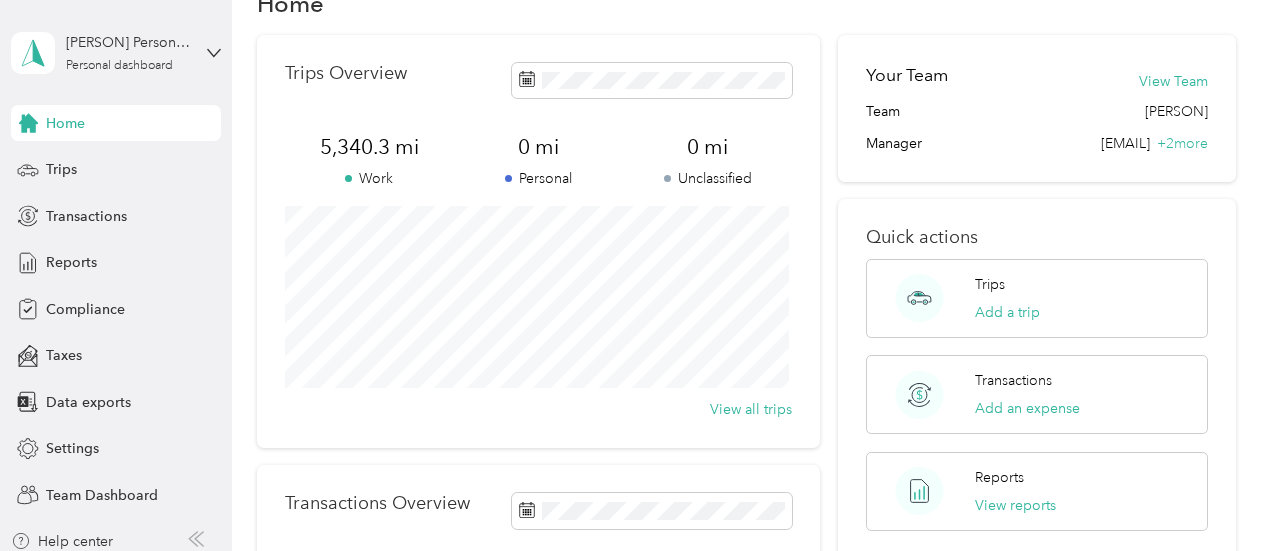 scroll, scrollTop: 0, scrollLeft: 0, axis: both 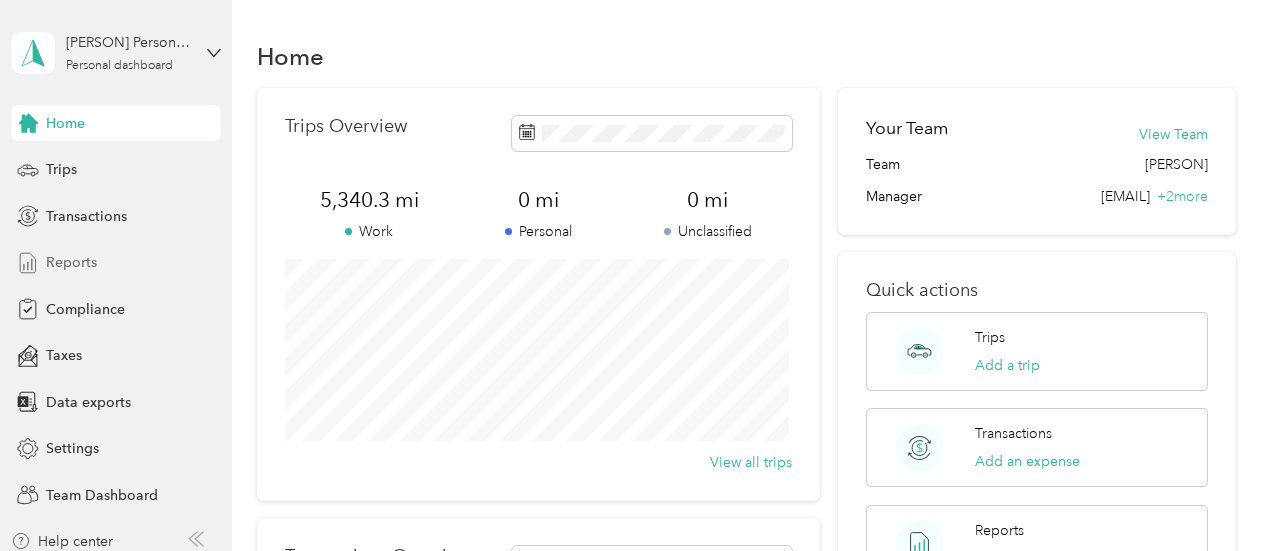 click on "Reports" at bounding box center (71, 262) 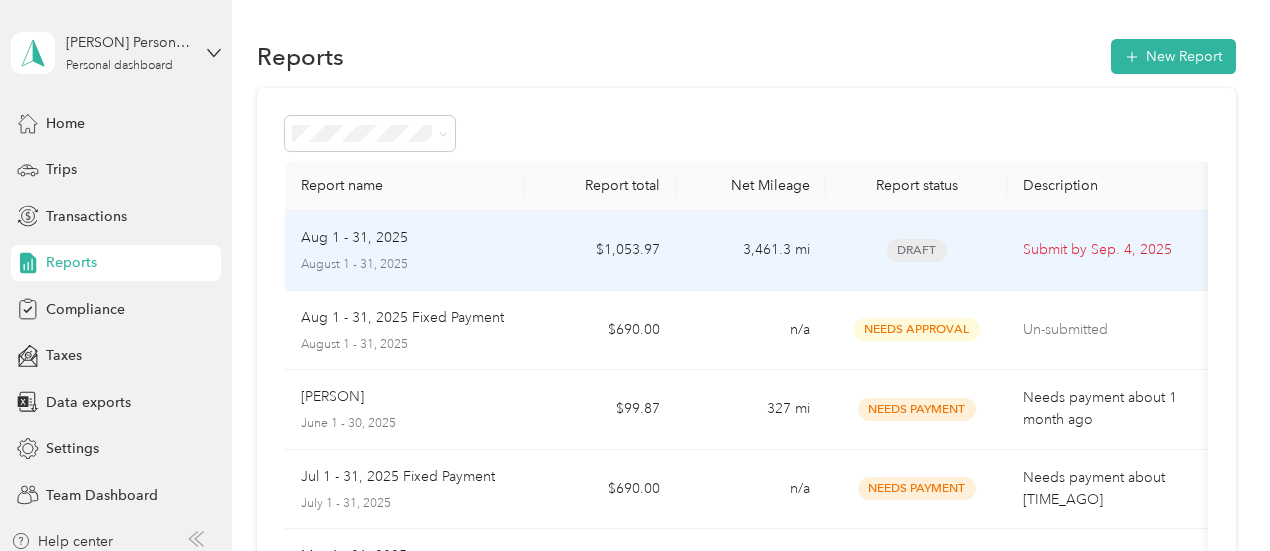 click on "August 1 - 31, 2025" at bounding box center (405, 265) 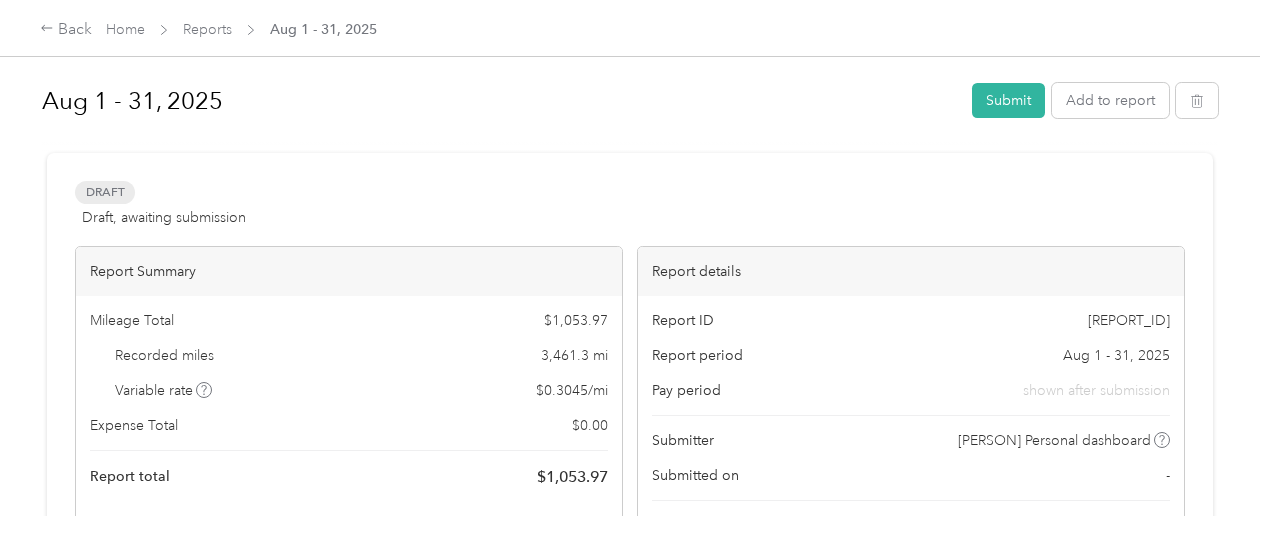 click on "Report period" at bounding box center [697, 355] 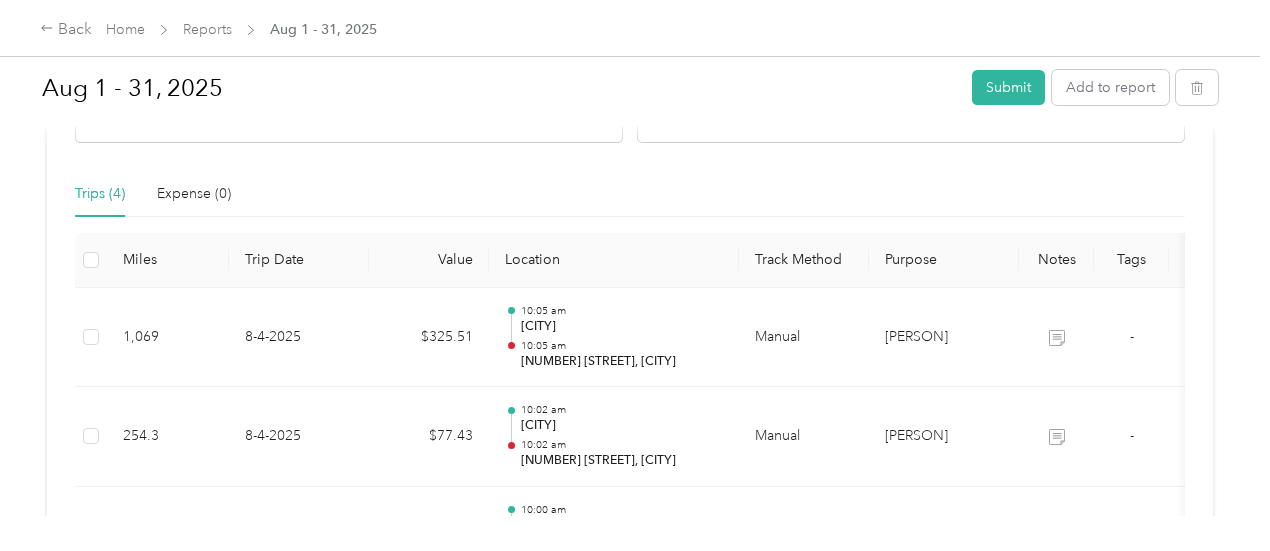 scroll, scrollTop: 444, scrollLeft: 0, axis: vertical 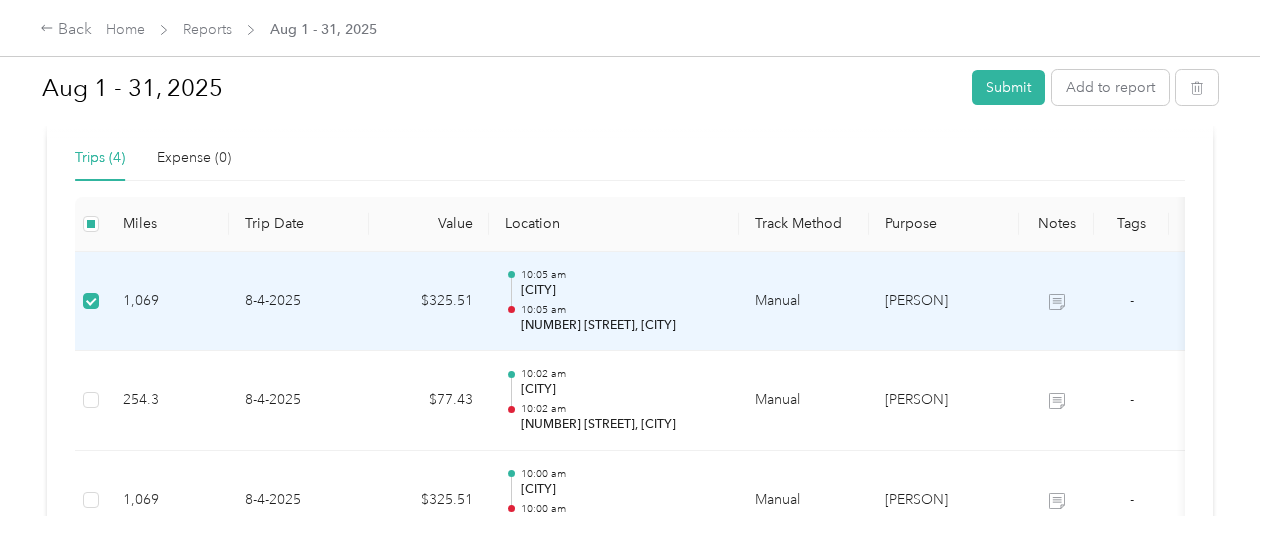 click on "[CITY]" at bounding box center [622, 291] 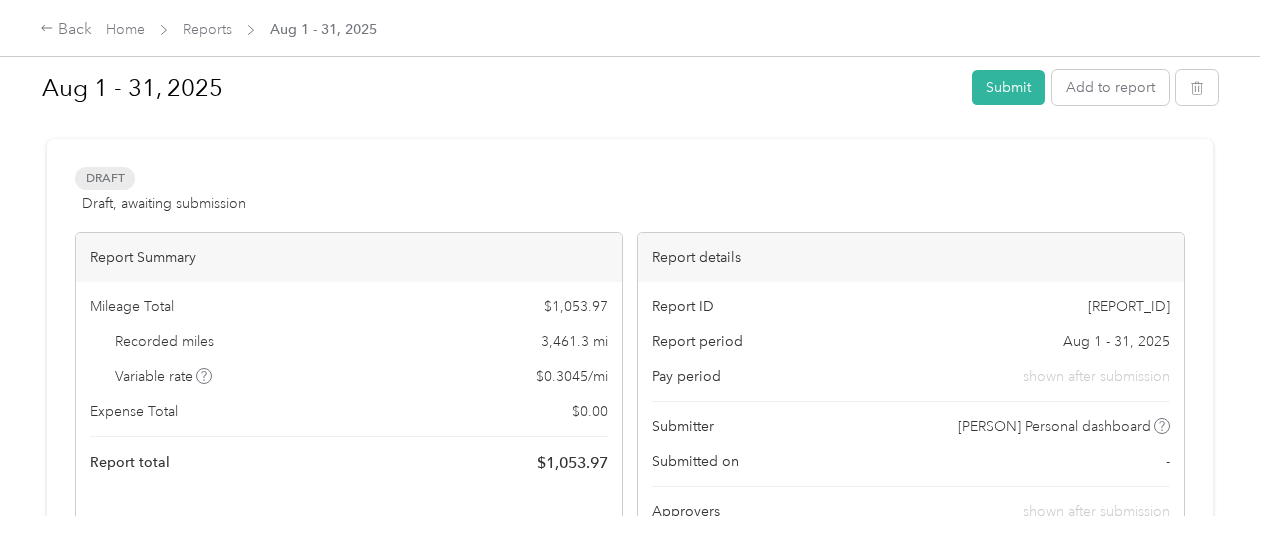scroll, scrollTop: 0, scrollLeft: 0, axis: both 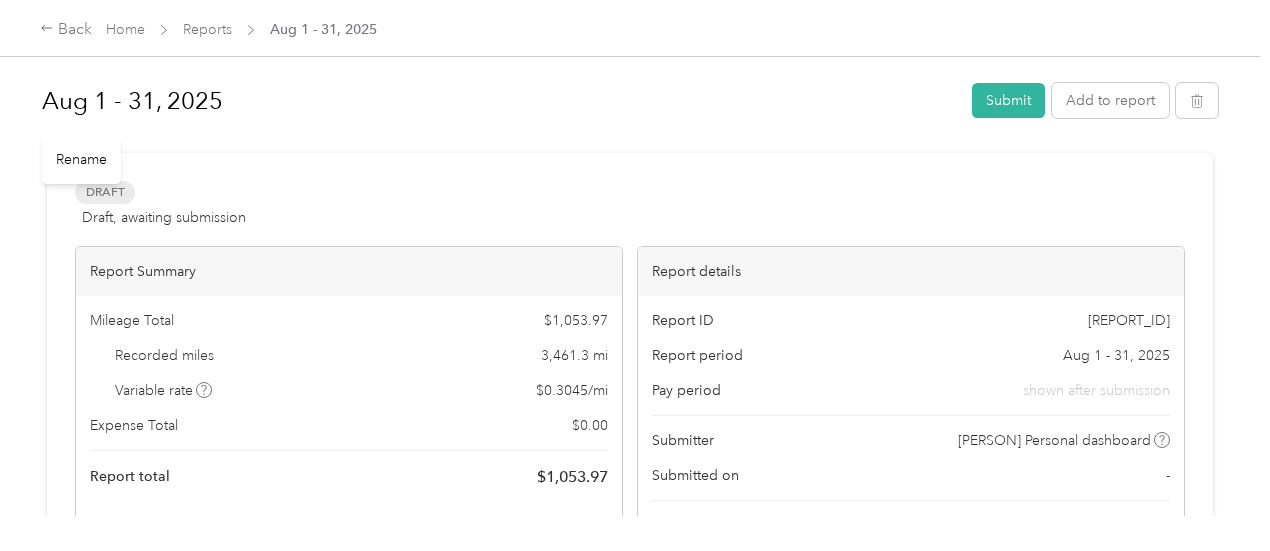 click on "Aug 1 - 31, 2025" at bounding box center (500, 101) 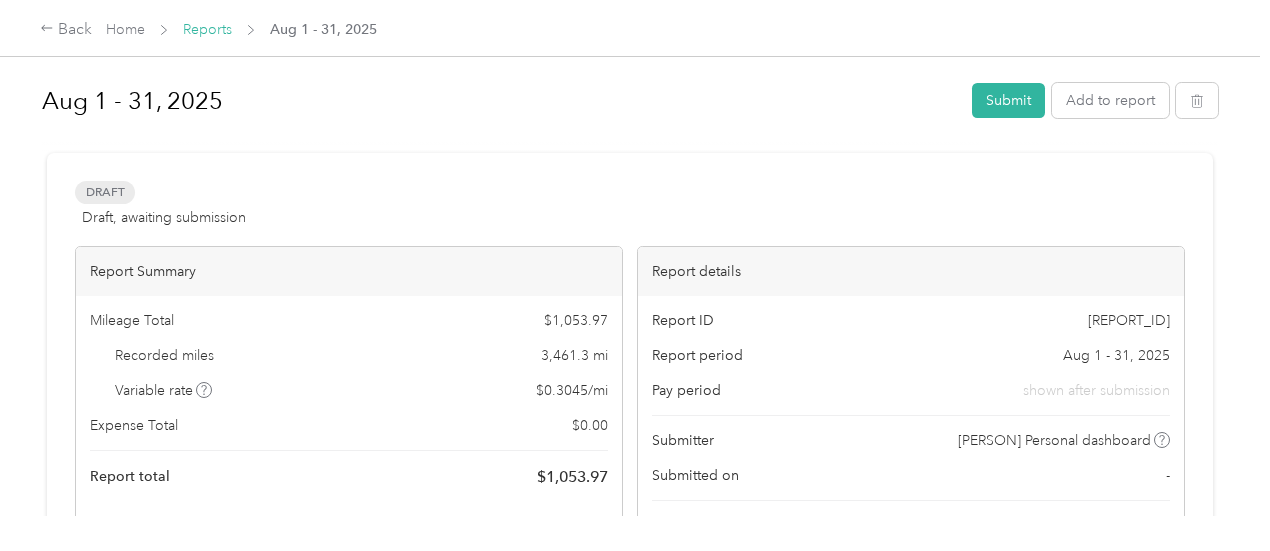 click on "Reports" at bounding box center [207, 29] 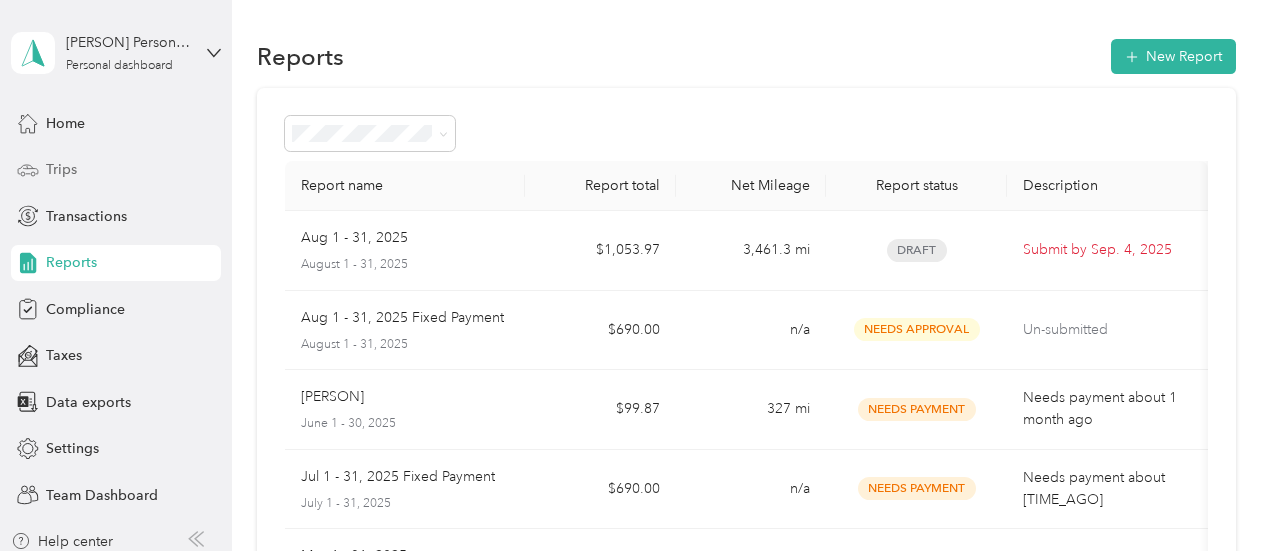 click on "Trips" at bounding box center (116, 170) 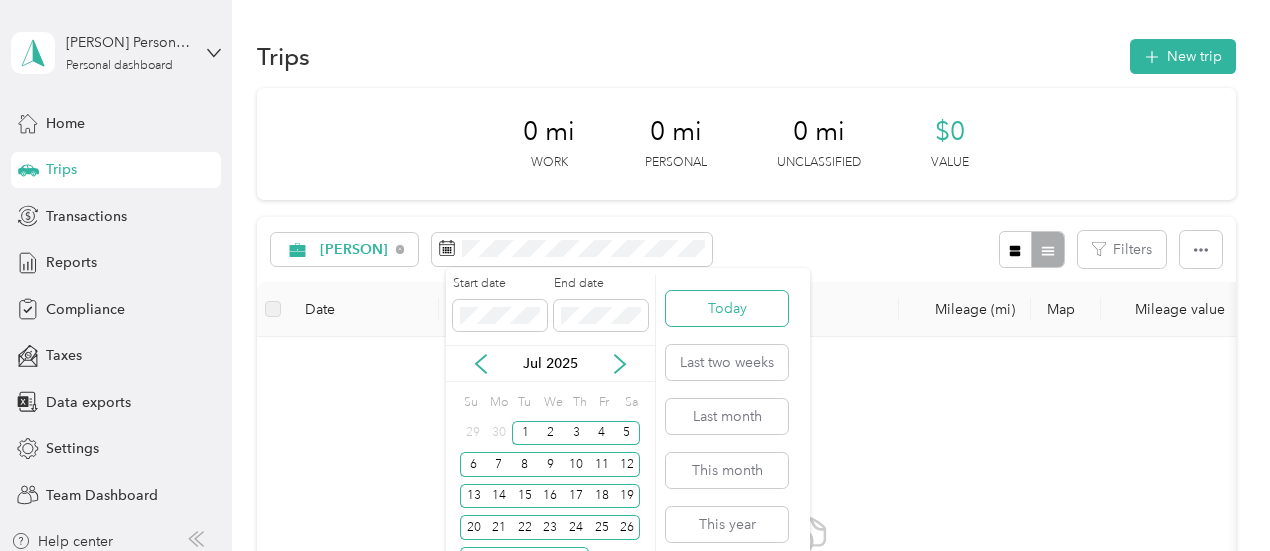 click on "Today" at bounding box center (727, 308) 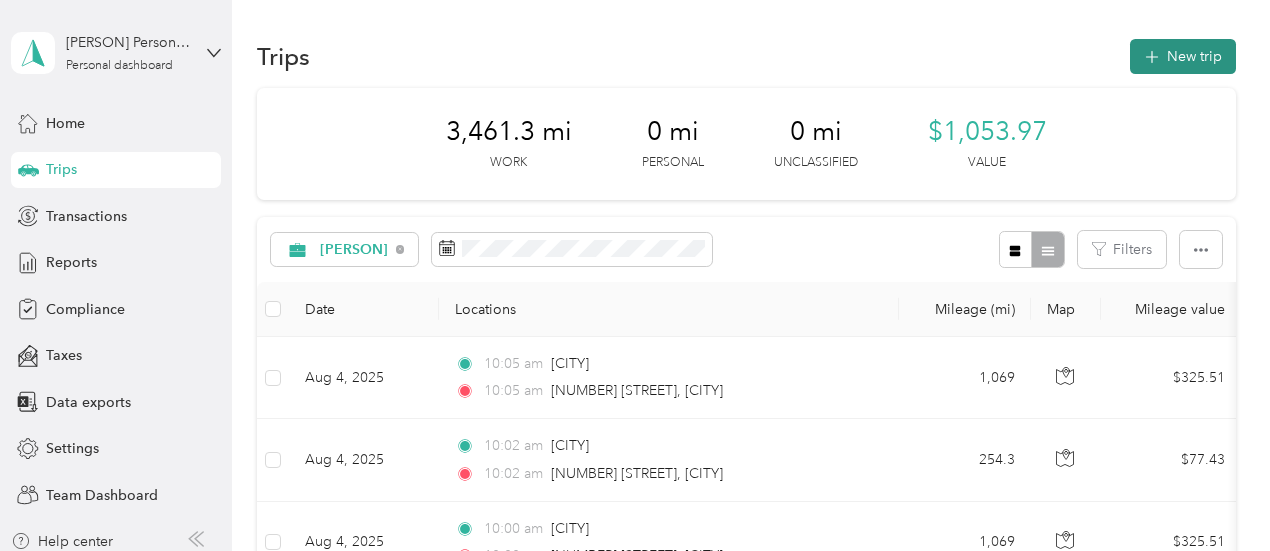 click on "New trip" at bounding box center (1183, 56) 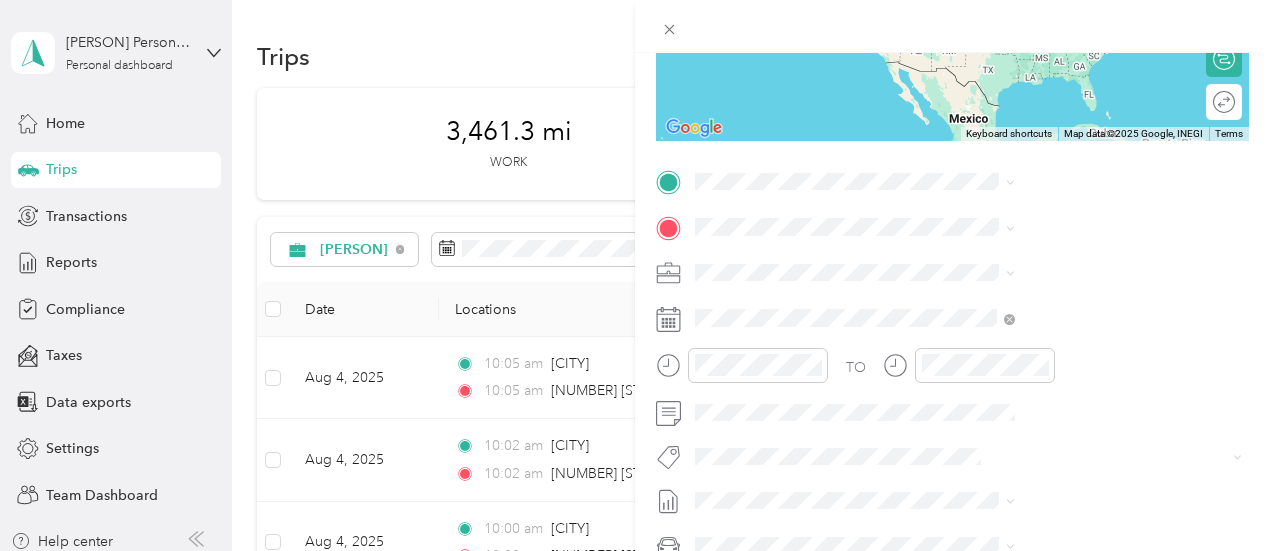 scroll, scrollTop: 314, scrollLeft: 0, axis: vertical 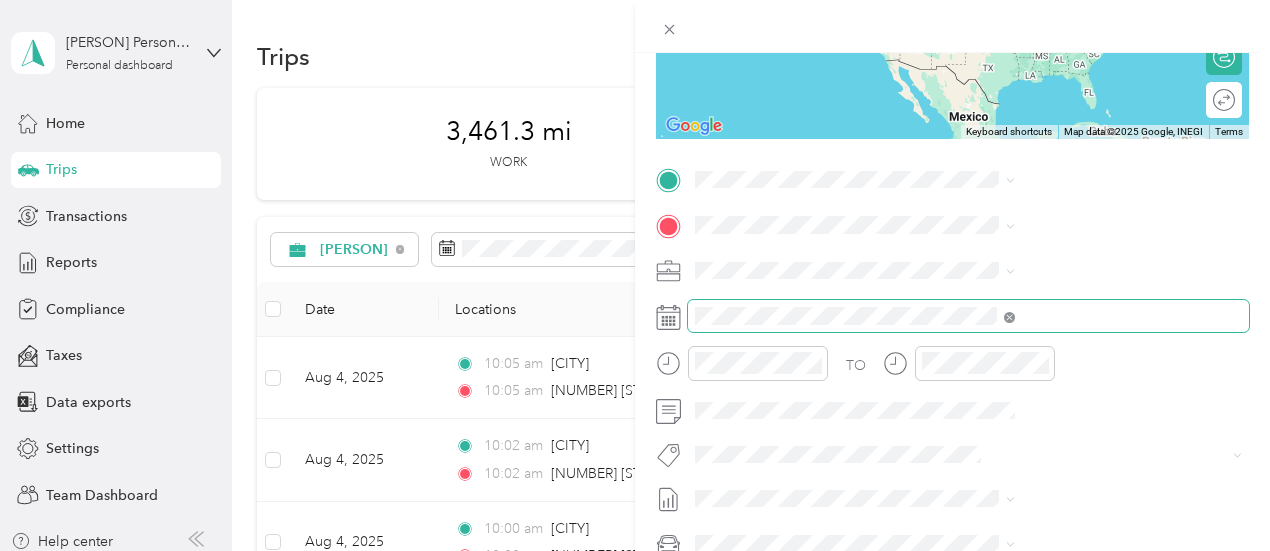 click 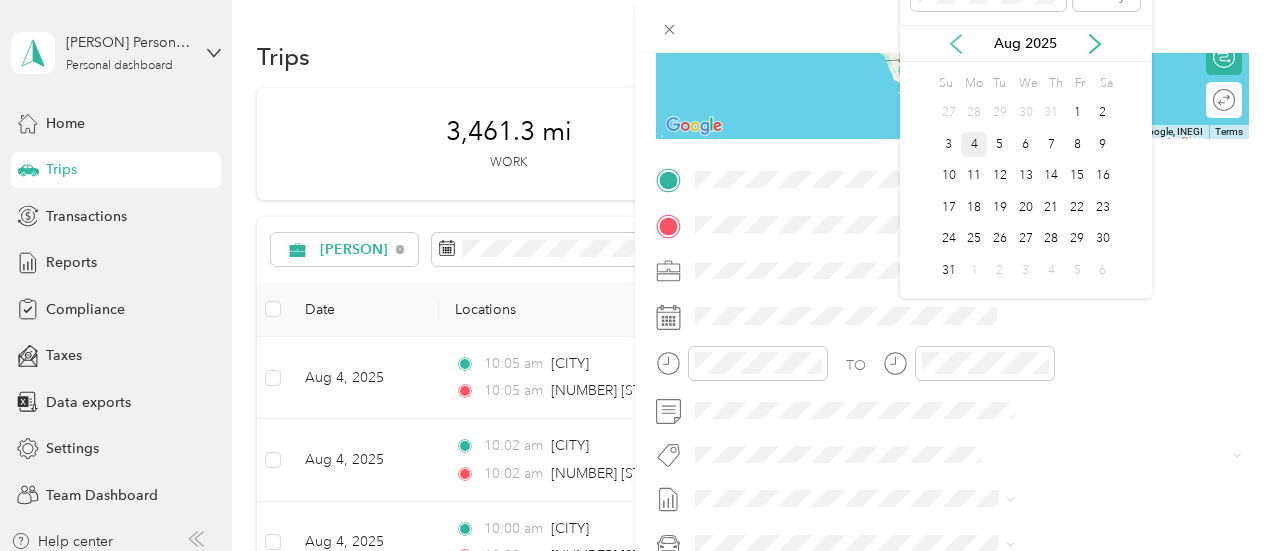 click 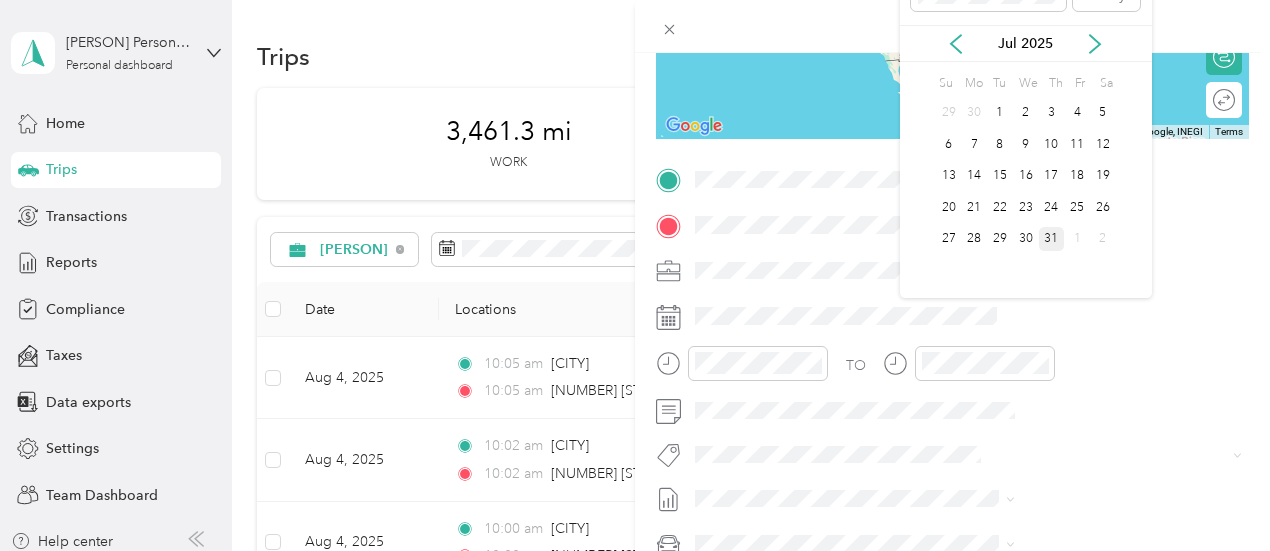 click on "31" at bounding box center (1052, 239) 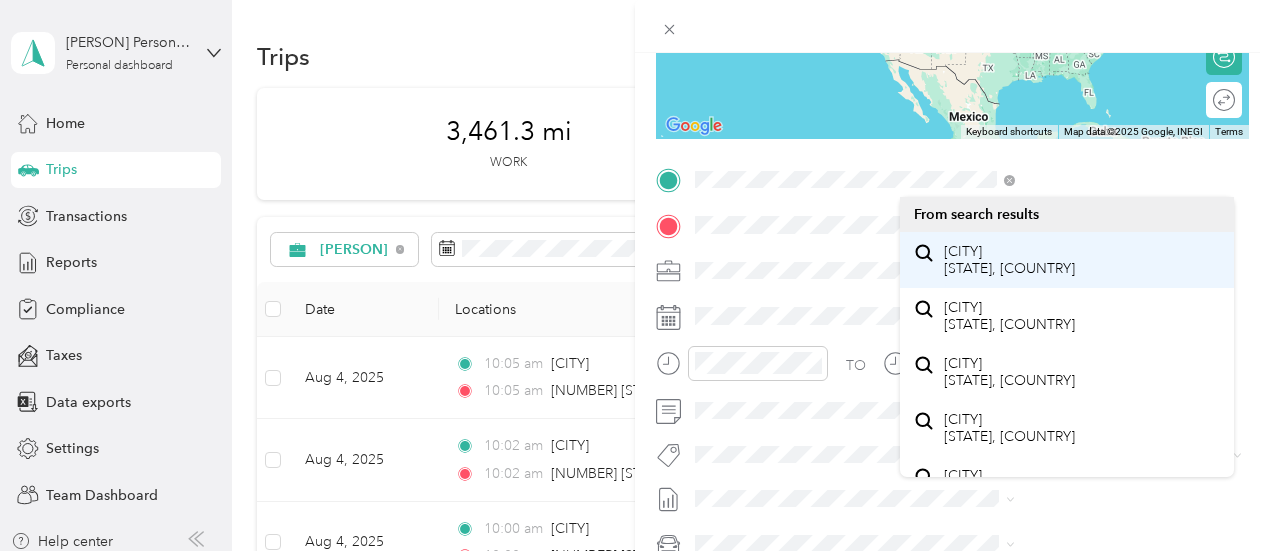 click on "[CITY]
[STATE], [COUNTRY]" at bounding box center (1067, 260) 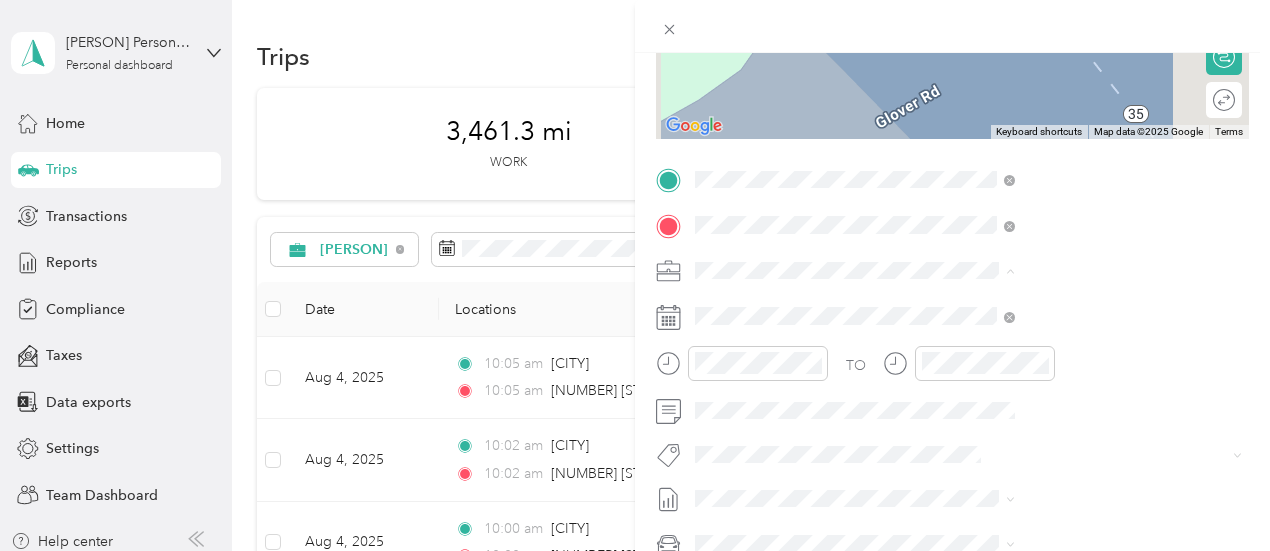 click on "[NUMBER] [STREET]
[CITY], [STATE] [POSTAL_CODE], [COUNTRY]" at bounding box center [1081, 314] 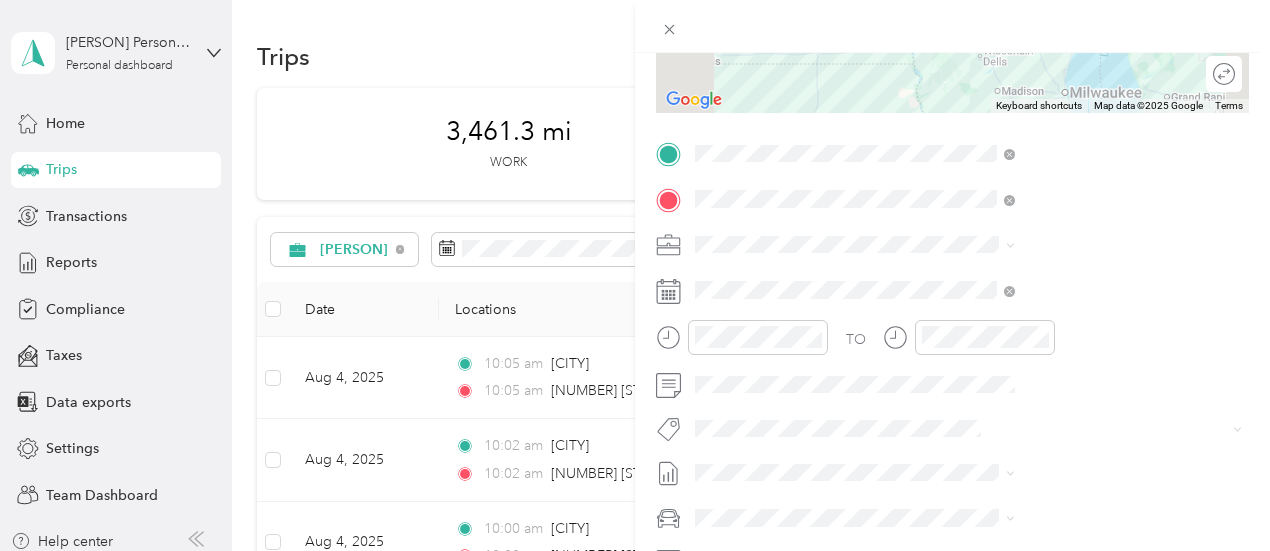 scroll, scrollTop: 343, scrollLeft: 0, axis: vertical 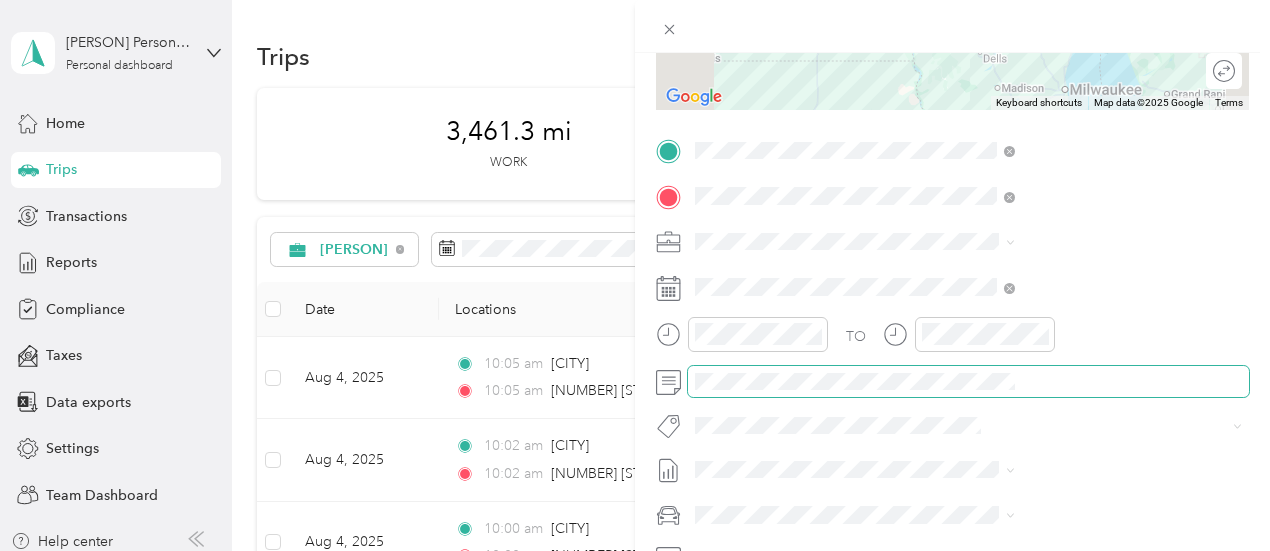 click at bounding box center (968, 382) 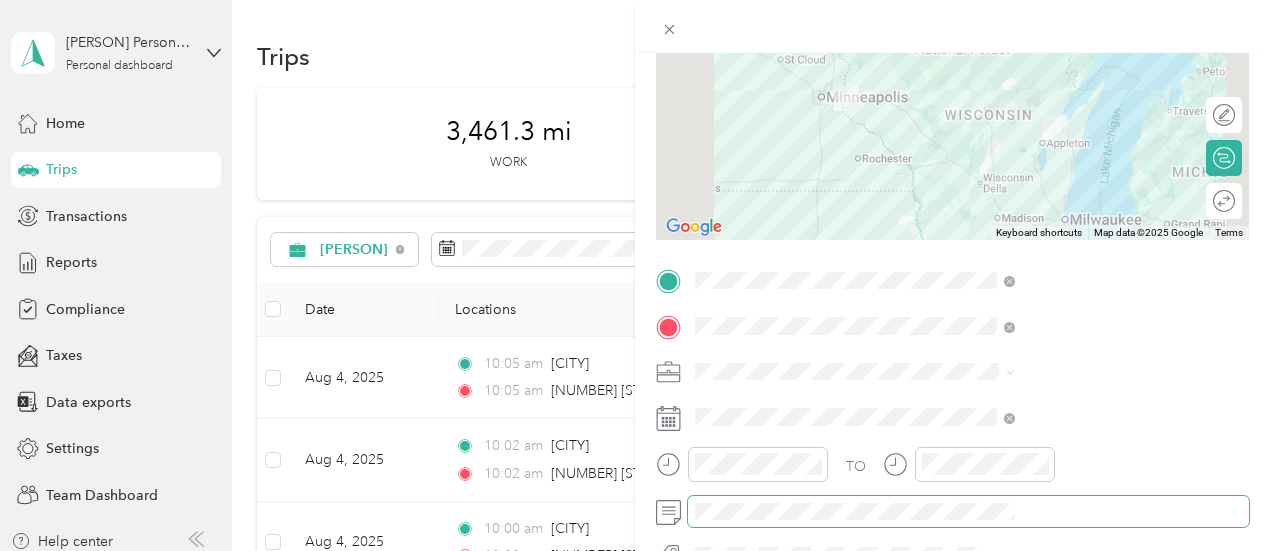 scroll, scrollTop: 178, scrollLeft: 0, axis: vertical 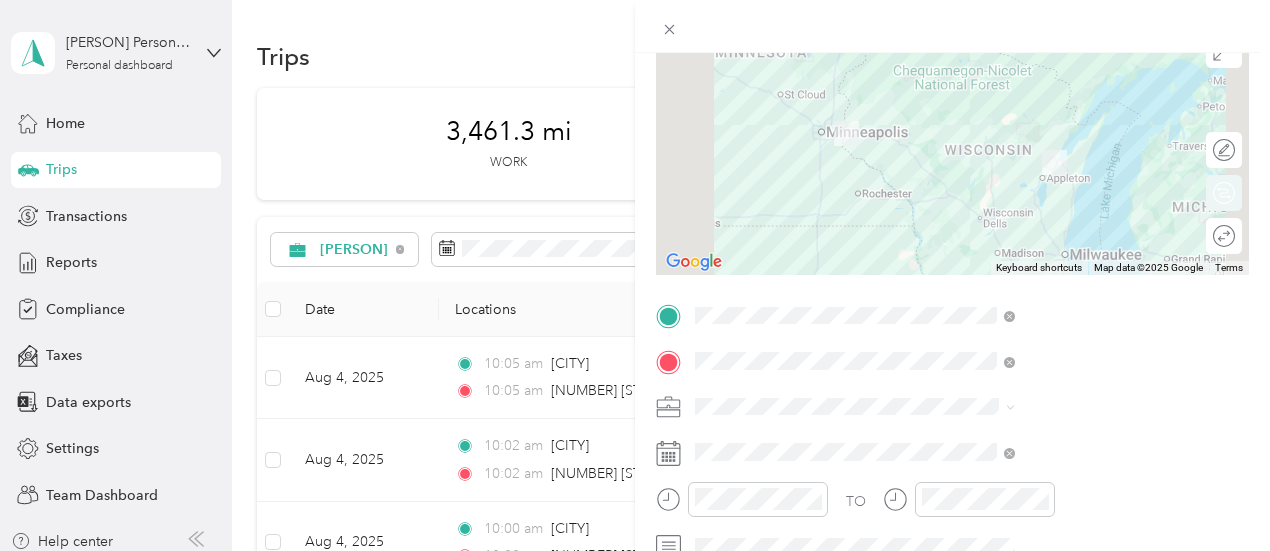 click at bounding box center (952, 150) 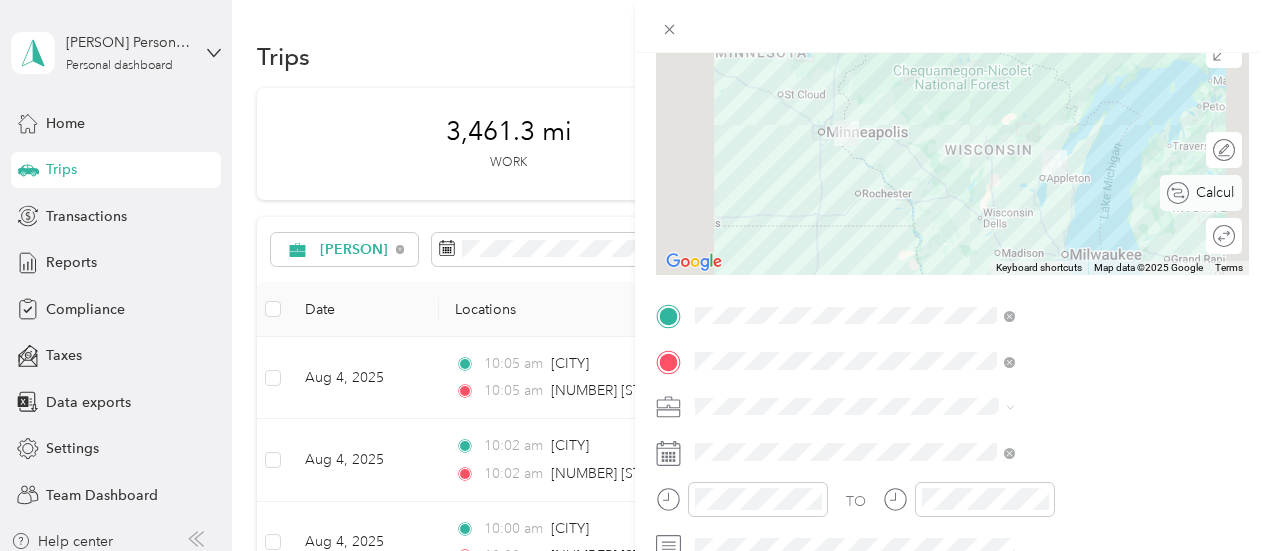 click at bounding box center [1329, 193] 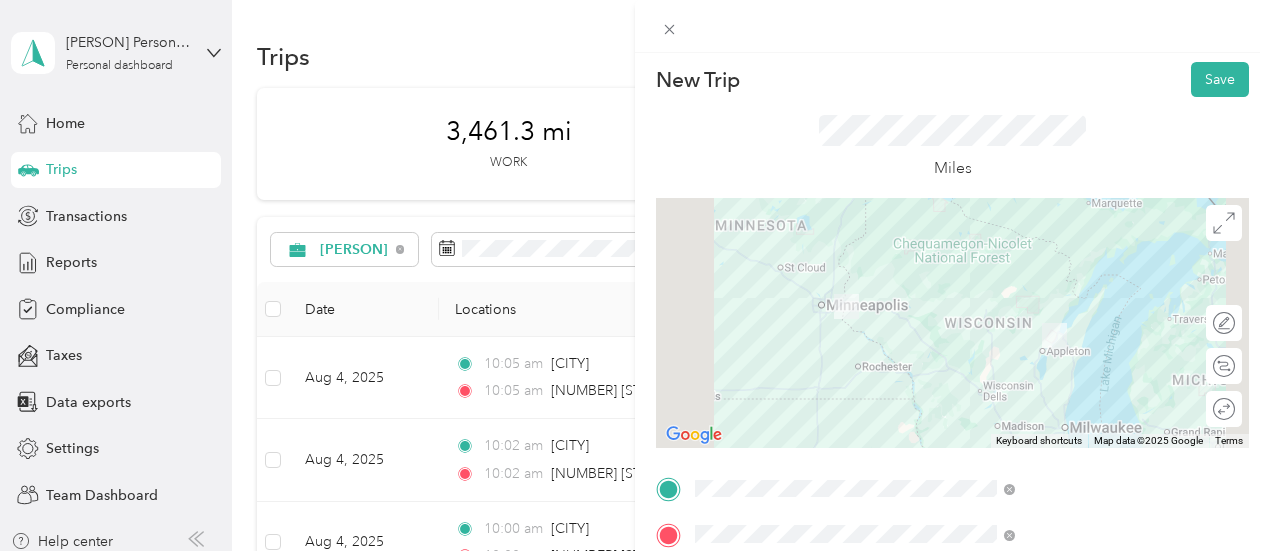 scroll, scrollTop: 0, scrollLeft: 0, axis: both 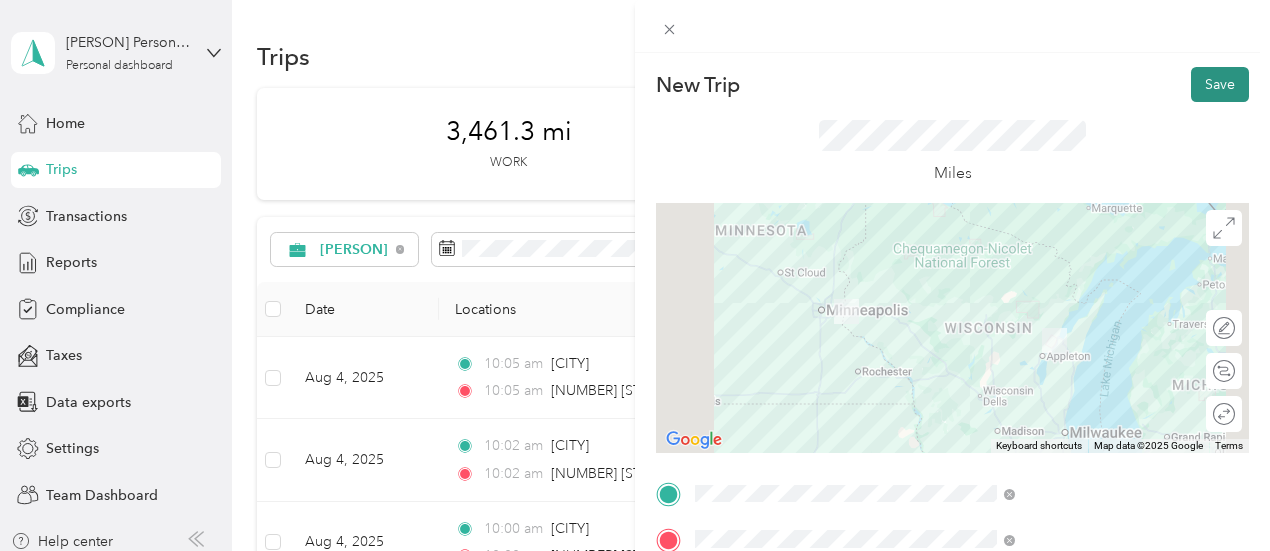 click on "Save" at bounding box center (1220, 84) 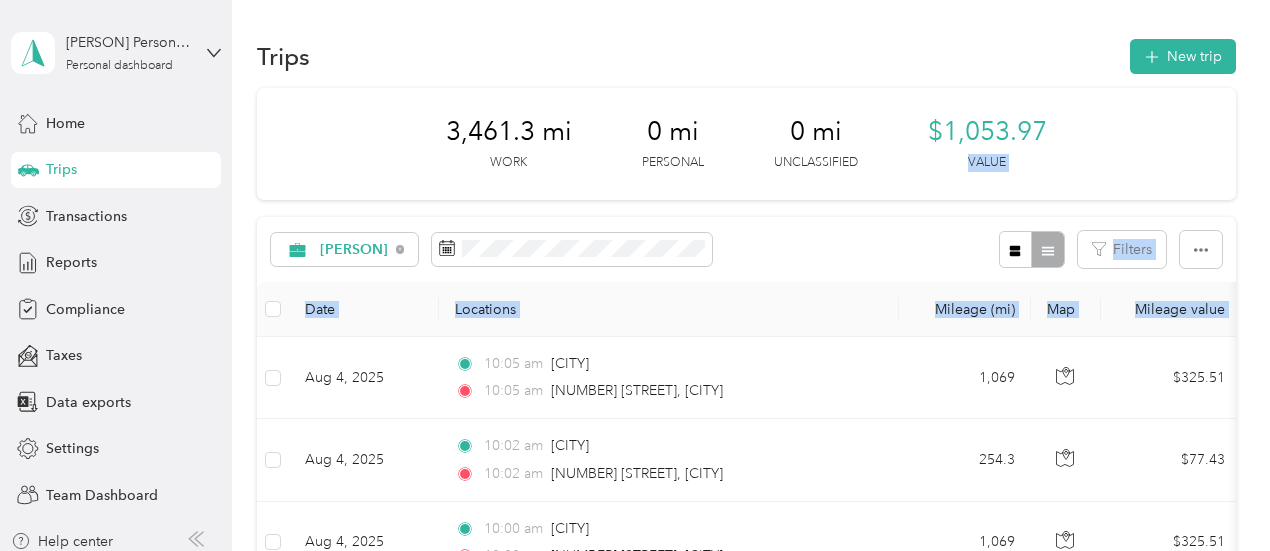 drag, startPoint x: 1254, startPoint y: 188, endPoint x: 1276, endPoint y: 319, distance: 132.83449 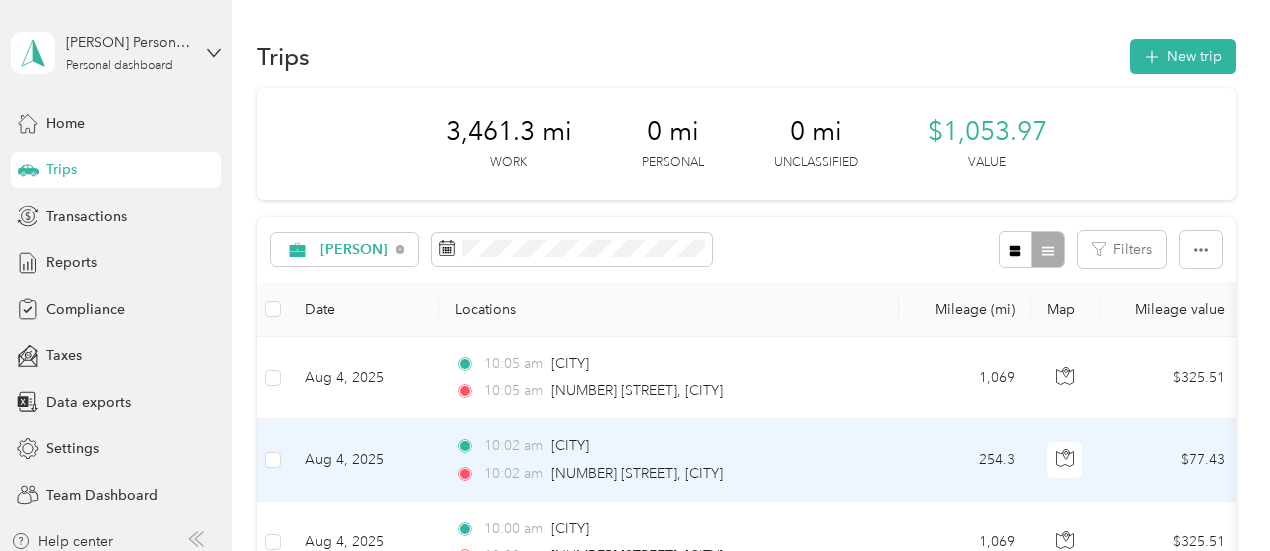 click at bounding box center (1066, 460) 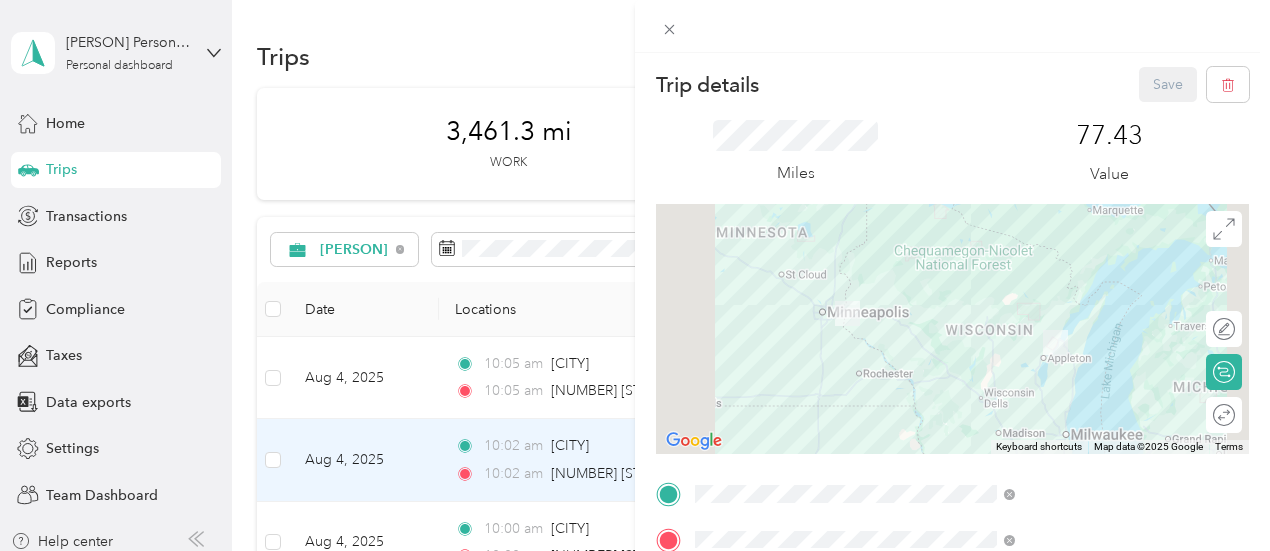 click on "Trip details Save This trip cannot be edited because it is either under review, approved, or paid. Contact your Team Manager to edit it. Miles [MILEAGE] Value  To navigate the map with touch gestures double-tap and hold your finger on the map, then drag the map. ← Move left → Move right ↑ Move up ↓ Move down + Zoom in - Zoom out Home Jump left by 75% End Jump right by 75% Page Up Jump up by 75% Page Down Jump down by 75% Keyboard shortcuts Map Data Map data ©2025 Google Map data ©2025 Google 100 km  Click to toggle between metric and imperial units Terms Report a map error Edit route Calculate route Round trip TO Add photo" at bounding box center [635, 275] 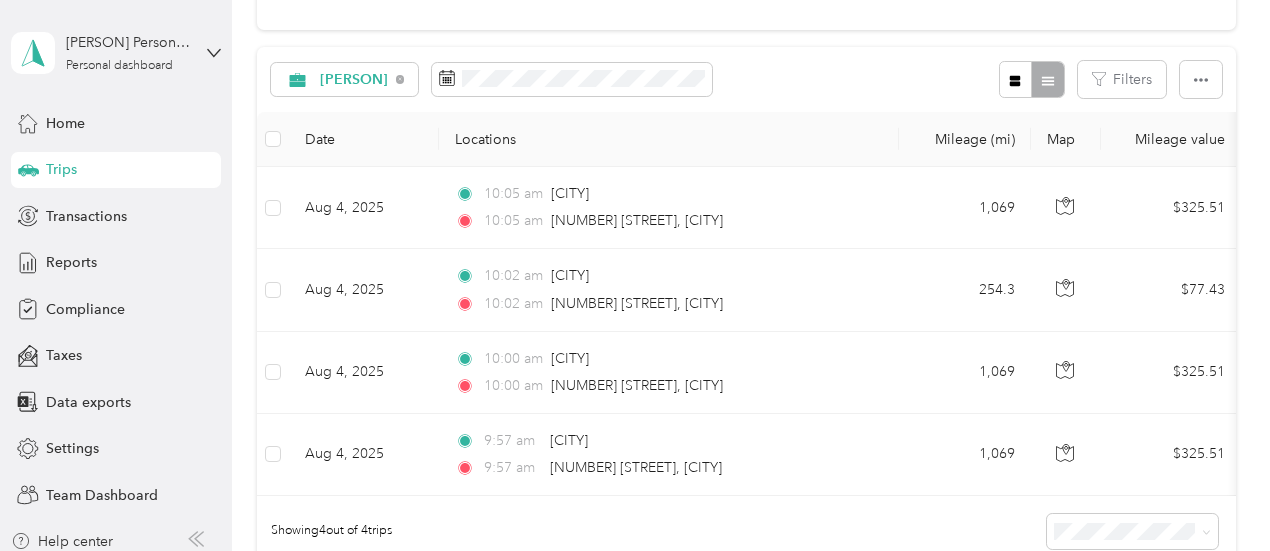 scroll, scrollTop: 166, scrollLeft: 0, axis: vertical 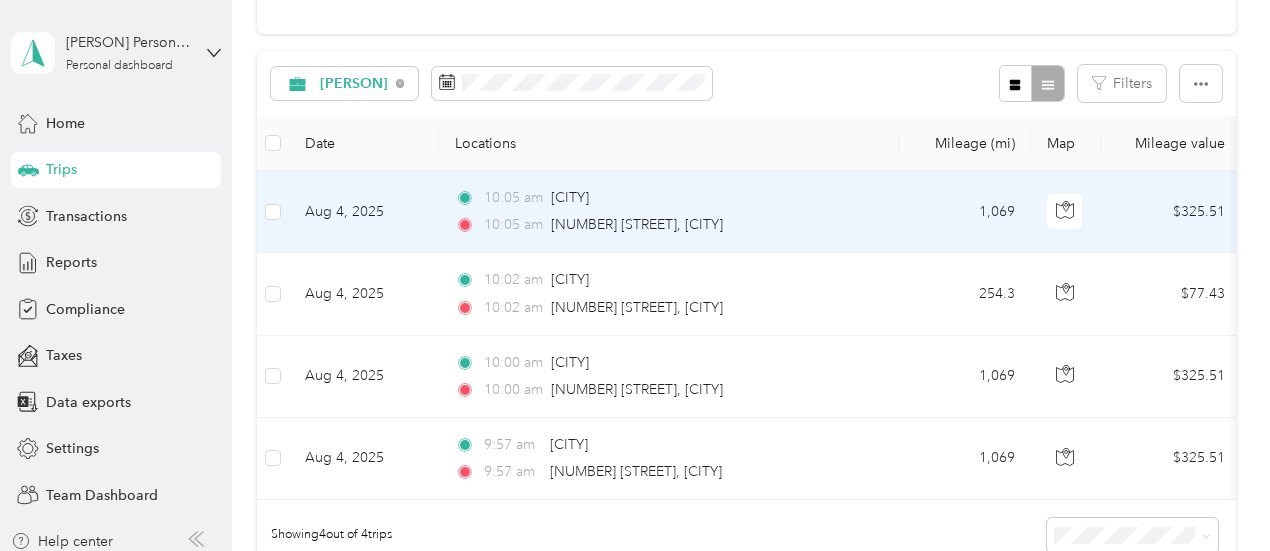 click on "Aug 4, 2025" at bounding box center (364, 212) 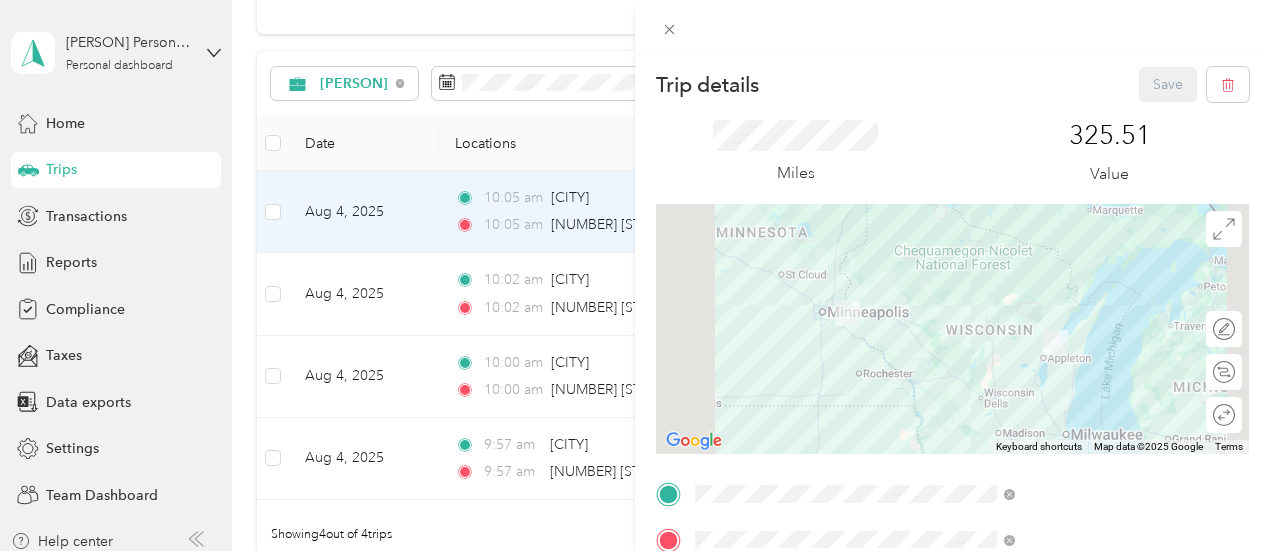 click on "Trip details Save This trip cannot be edited because it is either under review, approved, or paid. Contact your Team Manager to edit it. Miles [MILEAGE] Value  To navigate the map with touch gestures double-tap and hold your finger on the map, then drag the map. ← Move left → Move right ↑ Move up ↓ Move down + Zoom in - Zoom out Home Jump left by 75% End Jump right by 75% Page Up Jump up by 75% Page Down Jump down by 75% Keyboard shortcuts Map Data Map data ©2025 Google Map data ©2025 Google 100 km  Click to toggle between metric and imperial units Terms Report a map error Edit route Calculate route Round trip TO Add photo" at bounding box center (635, 275) 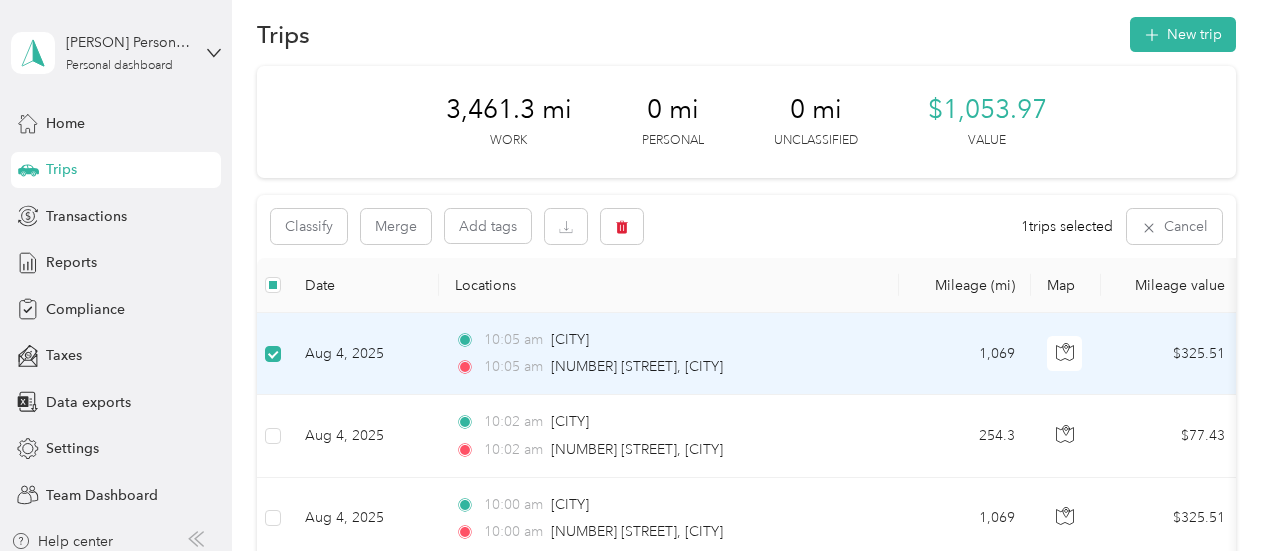 scroll, scrollTop: 0, scrollLeft: 0, axis: both 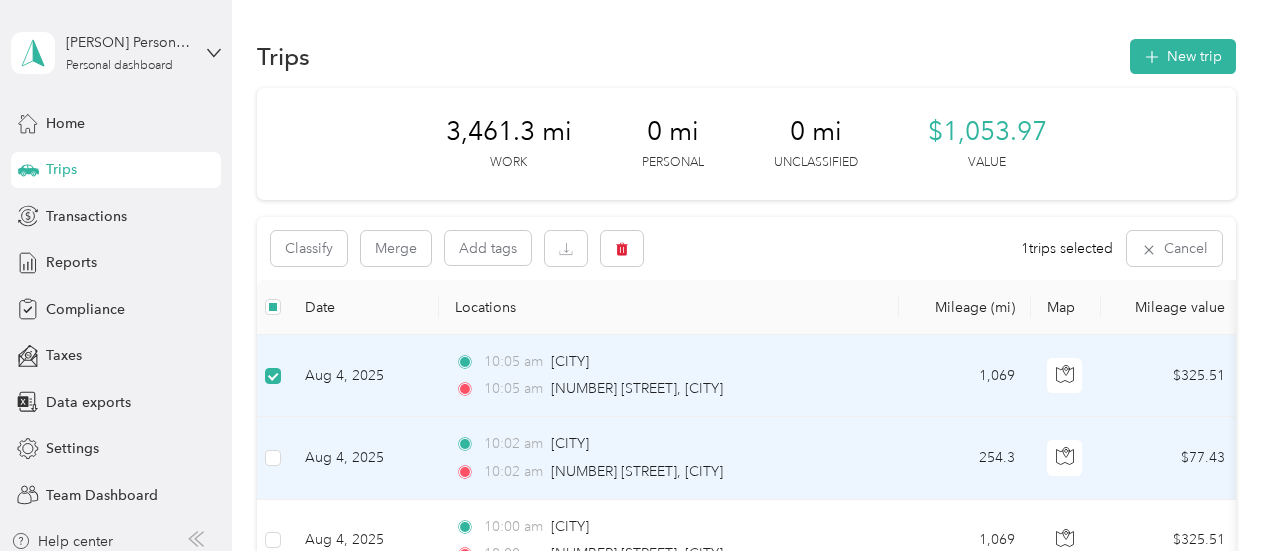 click on "Aug 4, 2025" at bounding box center [364, 458] 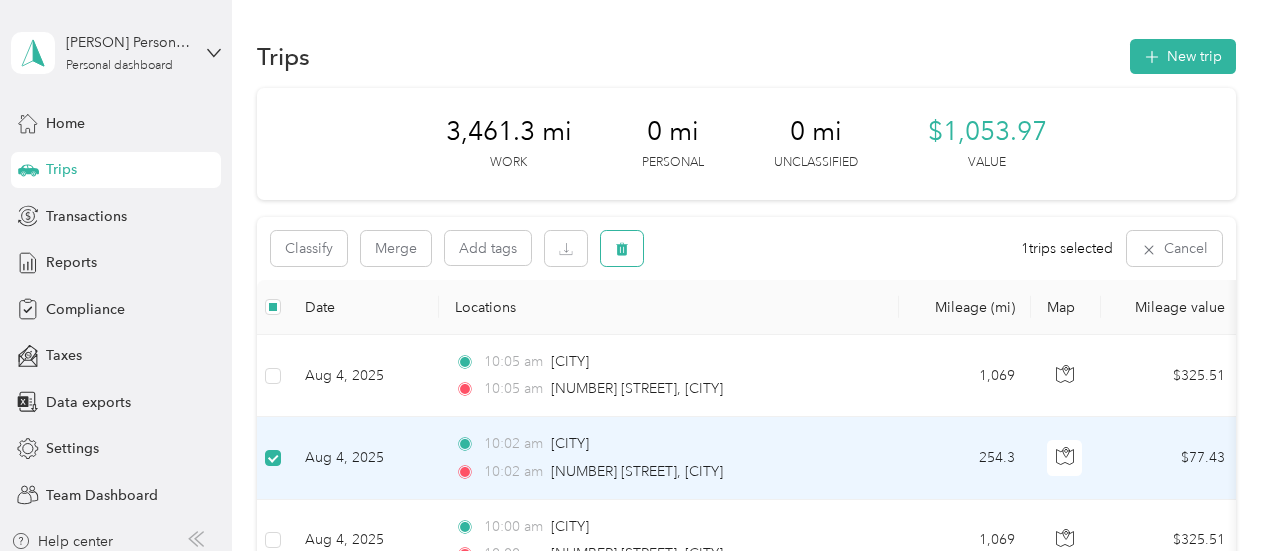 click at bounding box center [622, 248] 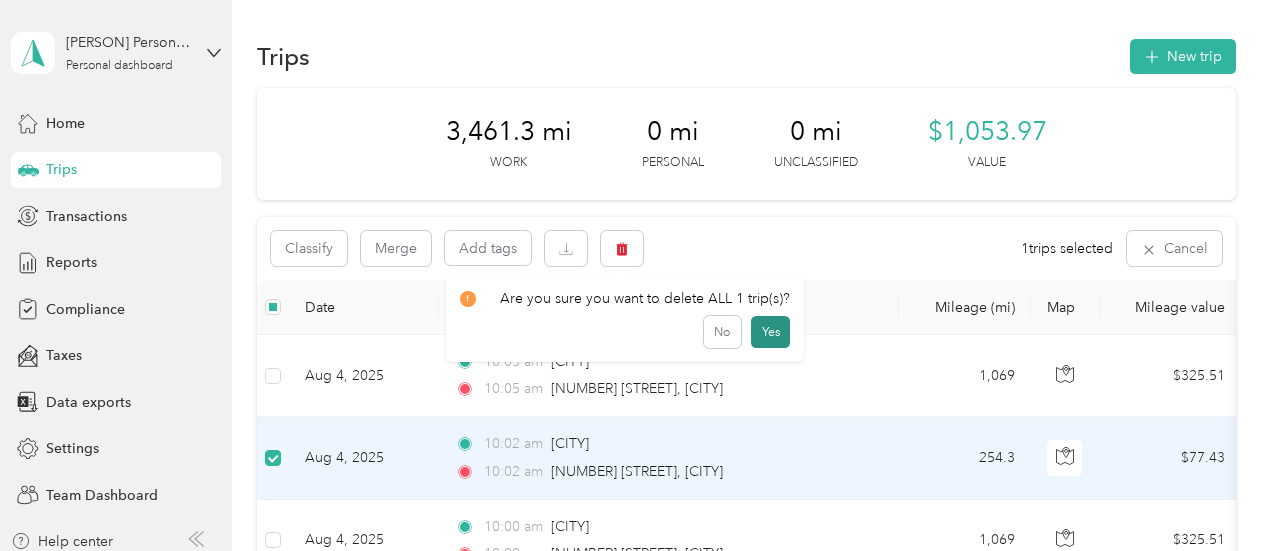 click on "Yes" at bounding box center [770, 332] 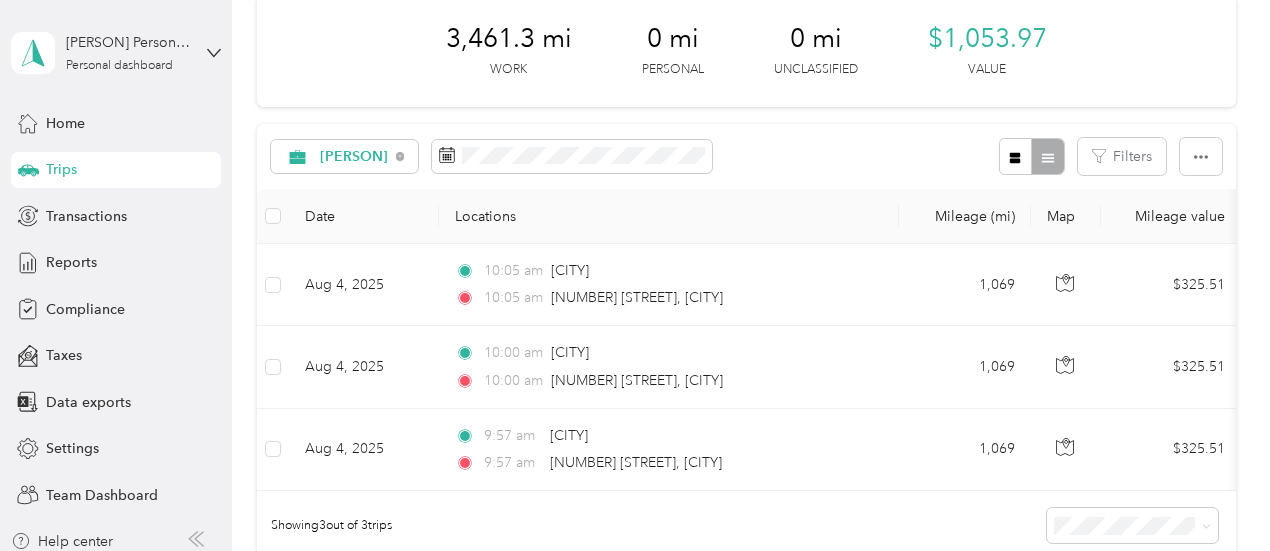 scroll, scrollTop: 90, scrollLeft: 0, axis: vertical 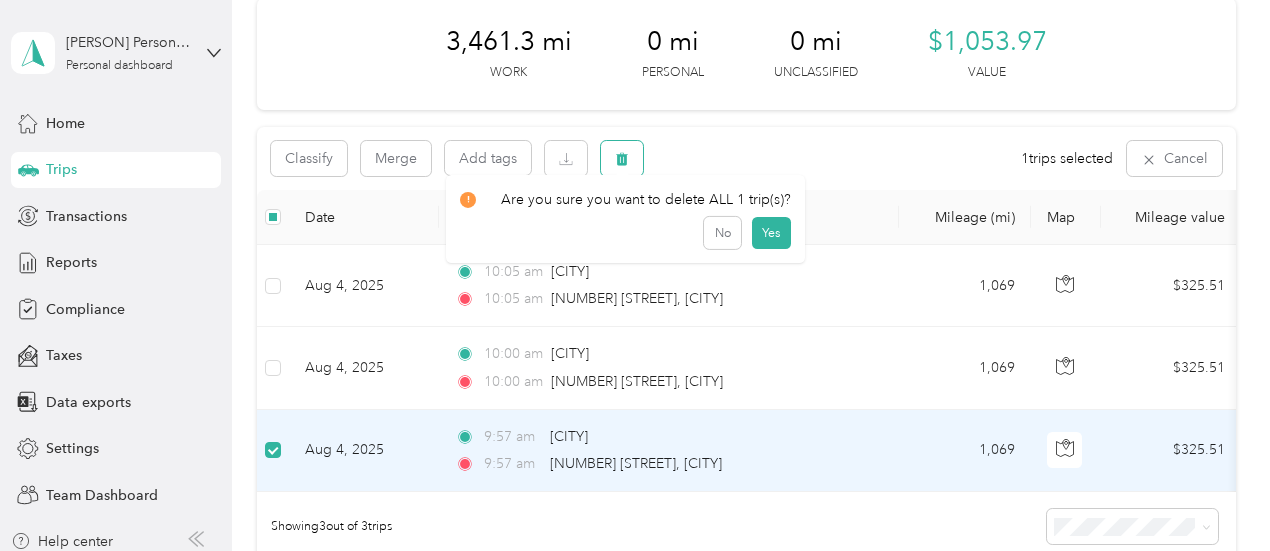 click at bounding box center (622, 158) 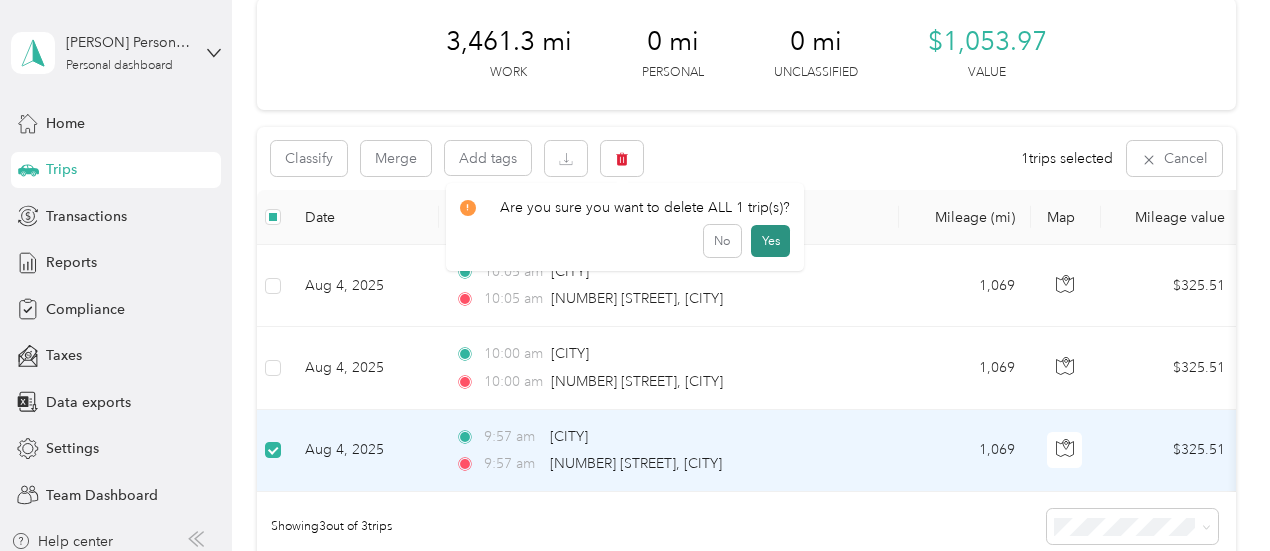 click on "Yes" at bounding box center (770, 241) 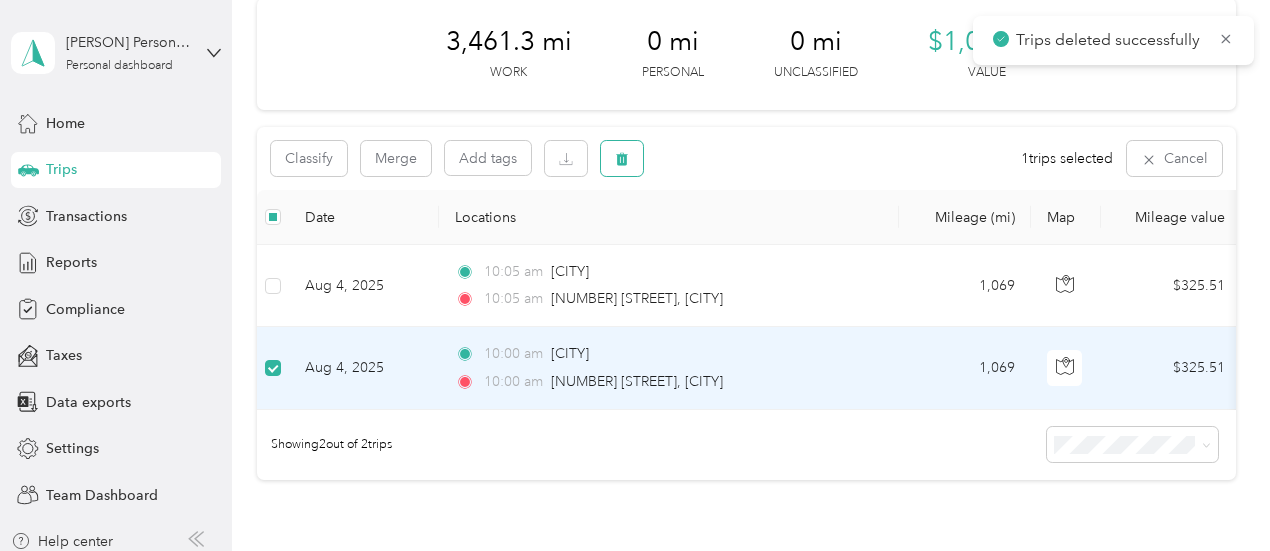 click at bounding box center (622, 158) 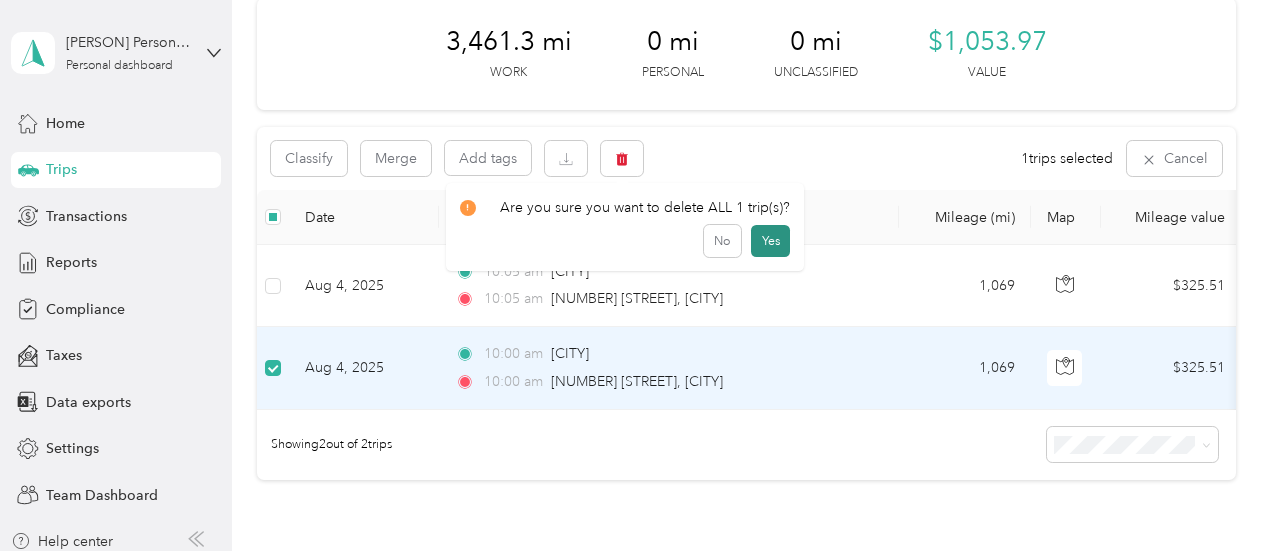 click on "Yes" at bounding box center (770, 241) 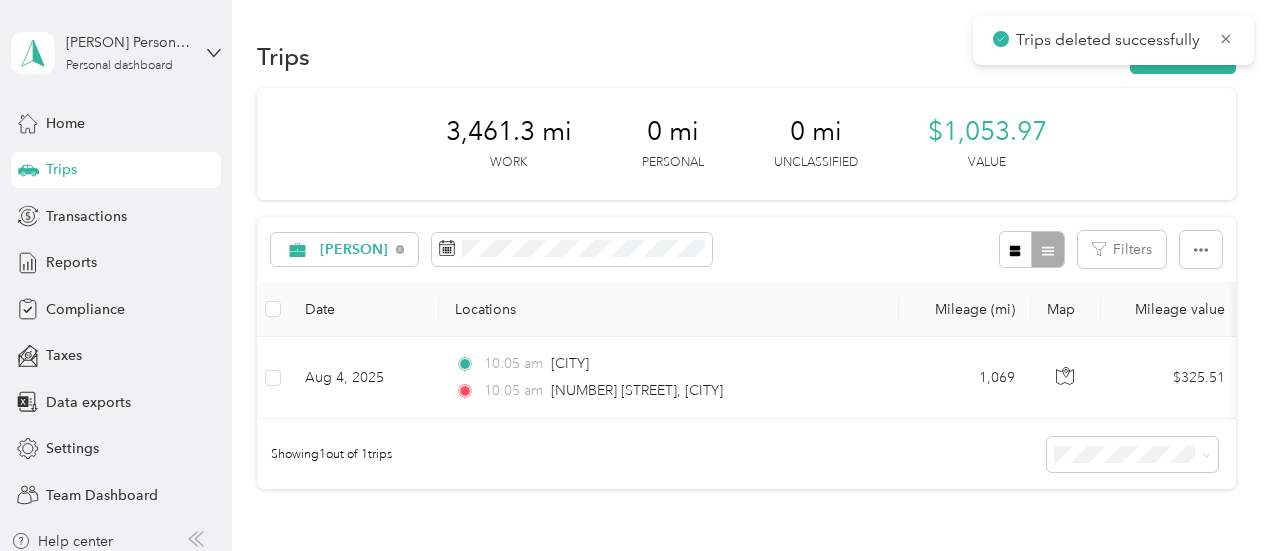 scroll, scrollTop: 0, scrollLeft: 0, axis: both 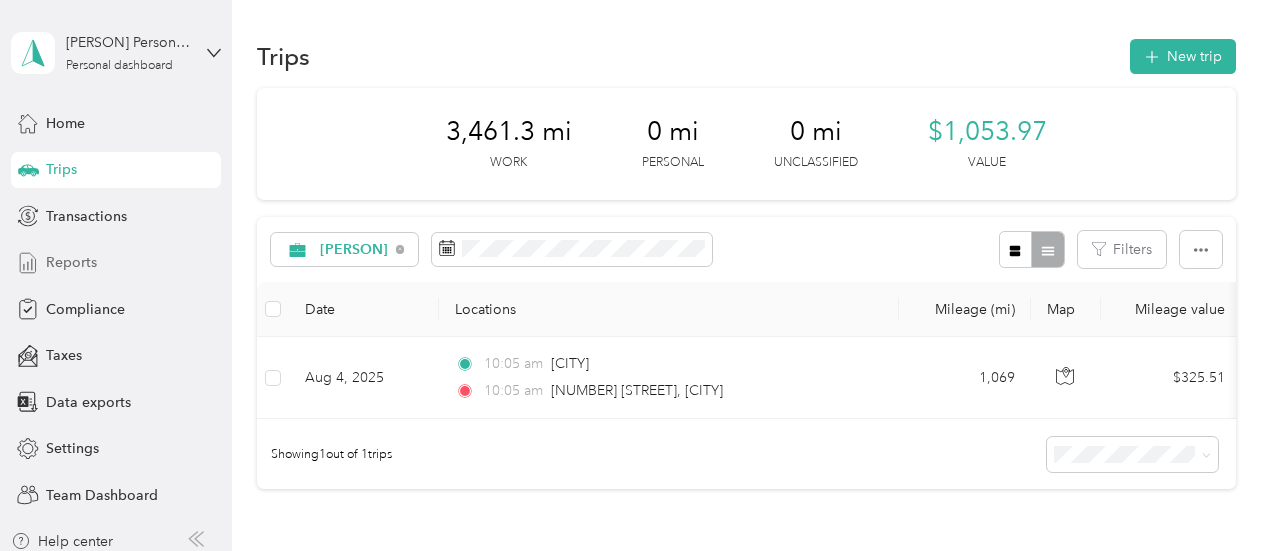 click on "Reports" at bounding box center [71, 262] 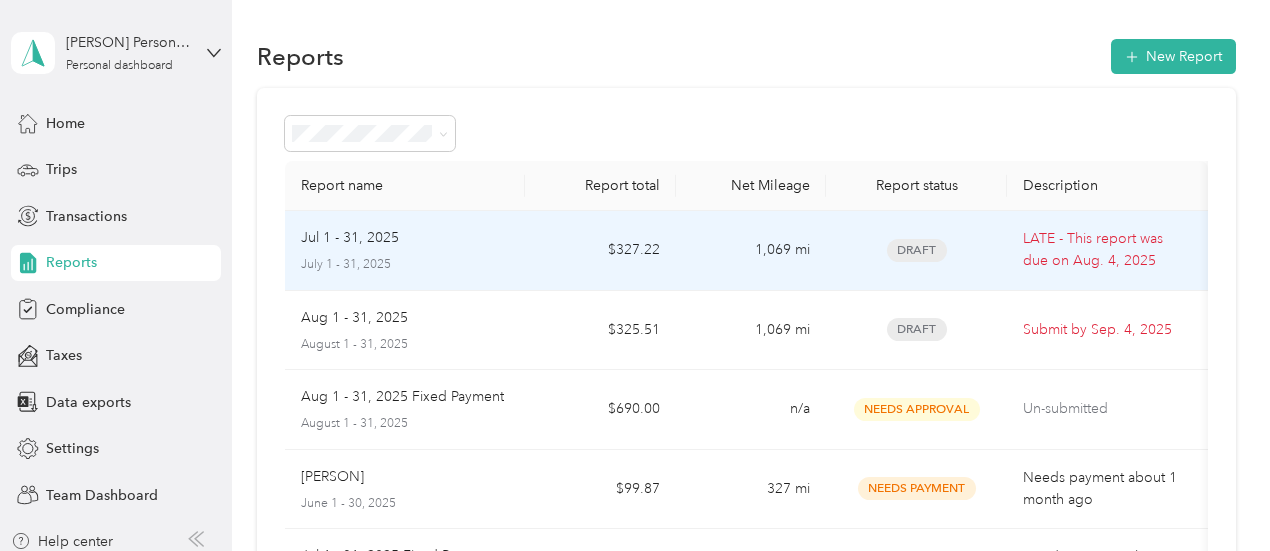 click on "LATE - This report was due on   [DATE]" at bounding box center [1107, 250] 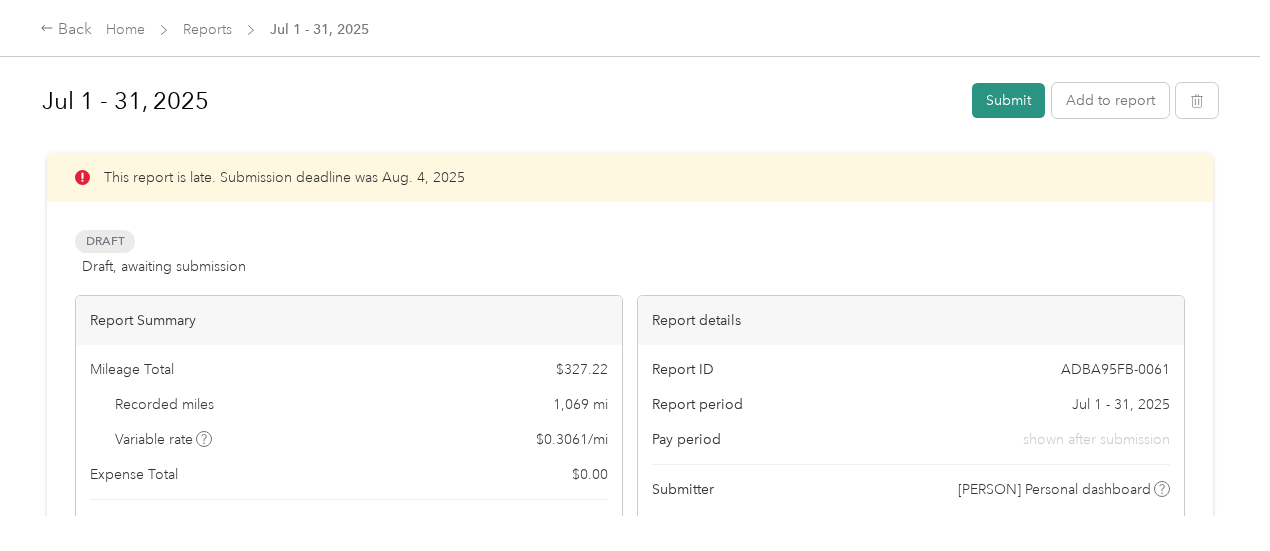 click on "Submit" at bounding box center [1008, 100] 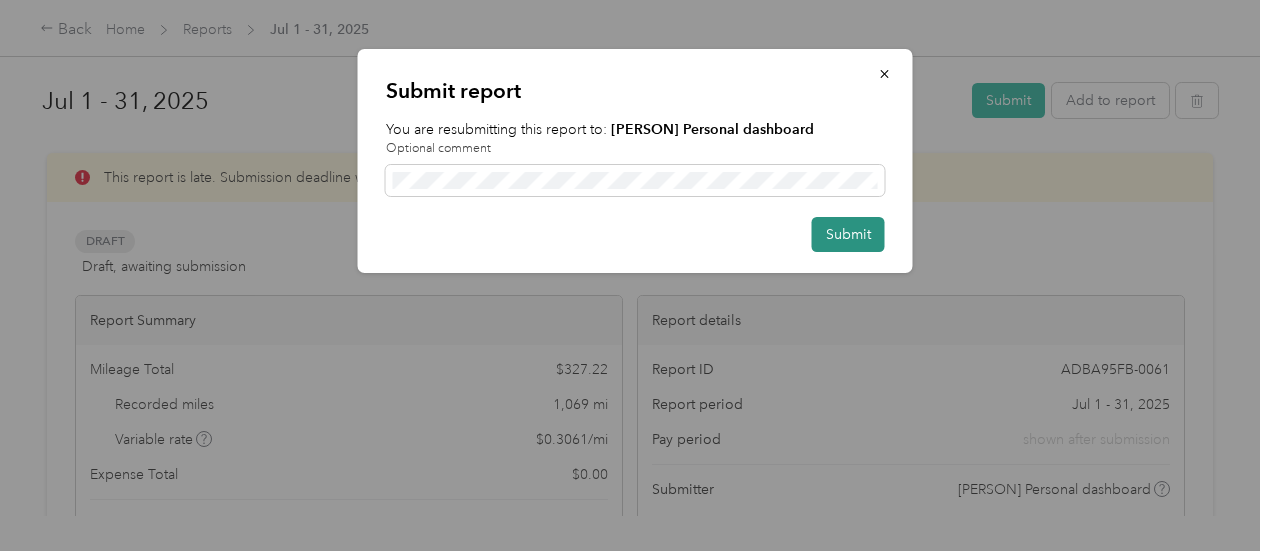 click on "Submit" at bounding box center (848, 234) 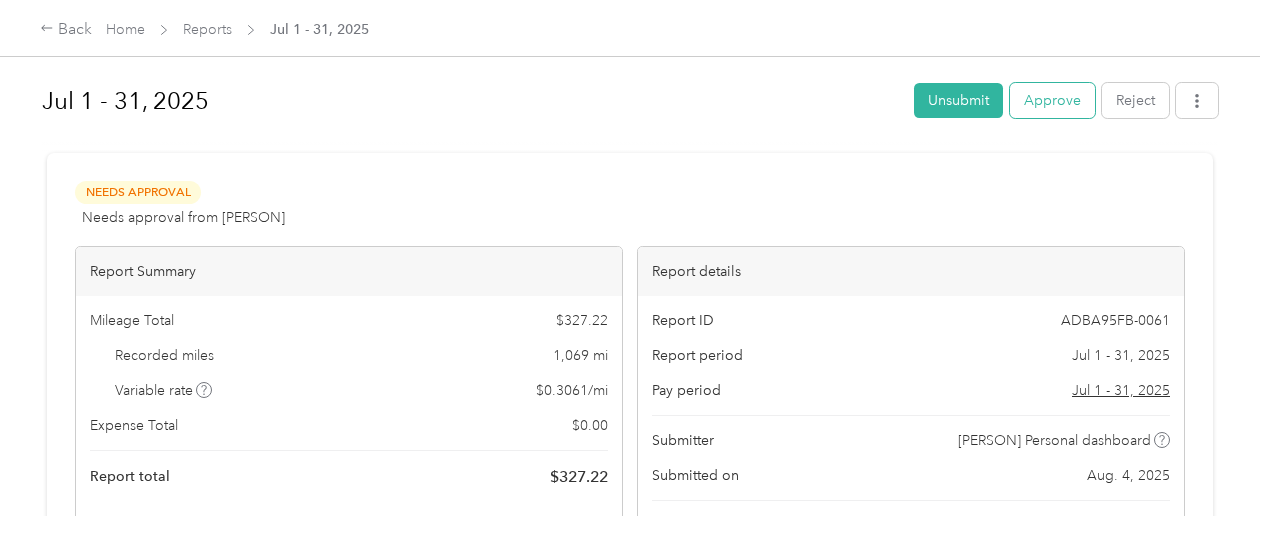 click on "Approve" at bounding box center (1052, 100) 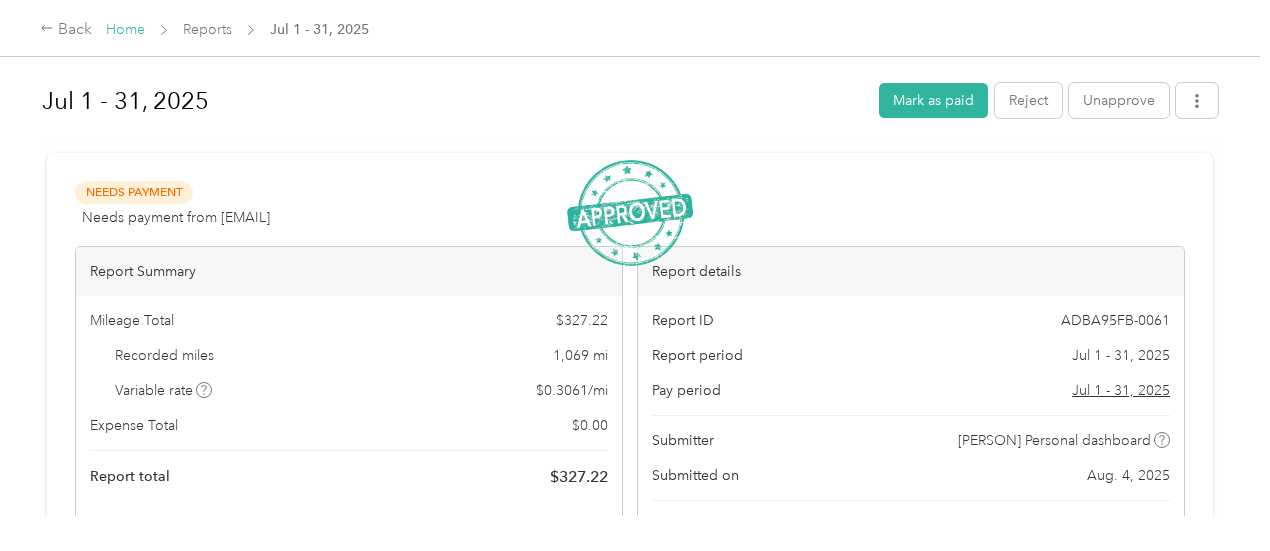 click on "Home" at bounding box center [125, 29] 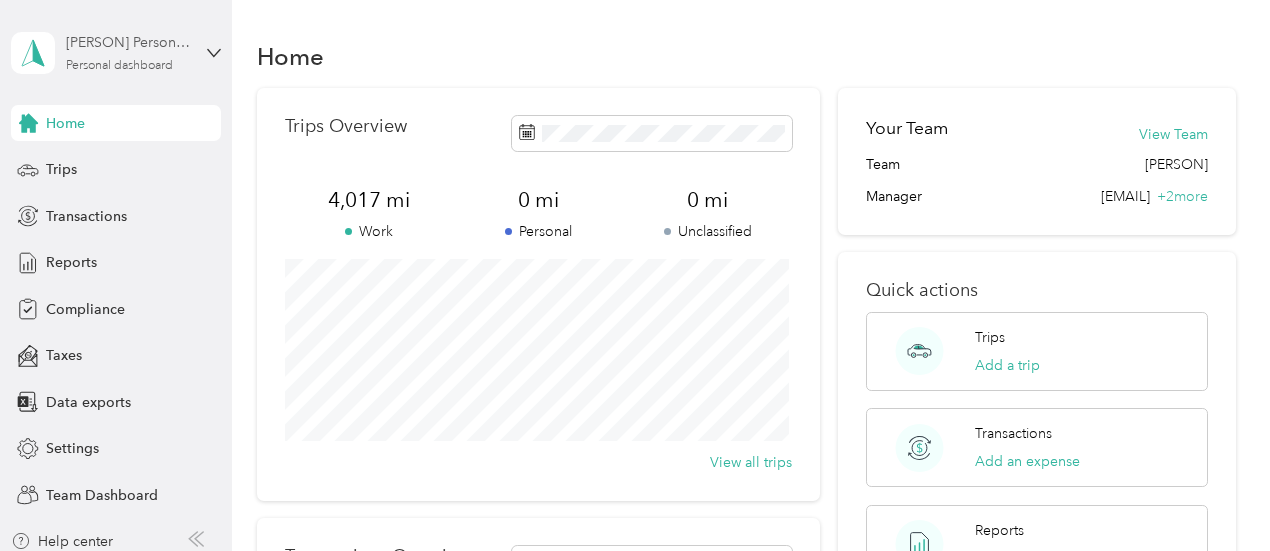 click on "[PERSON] Personal dashboard" at bounding box center [128, 42] 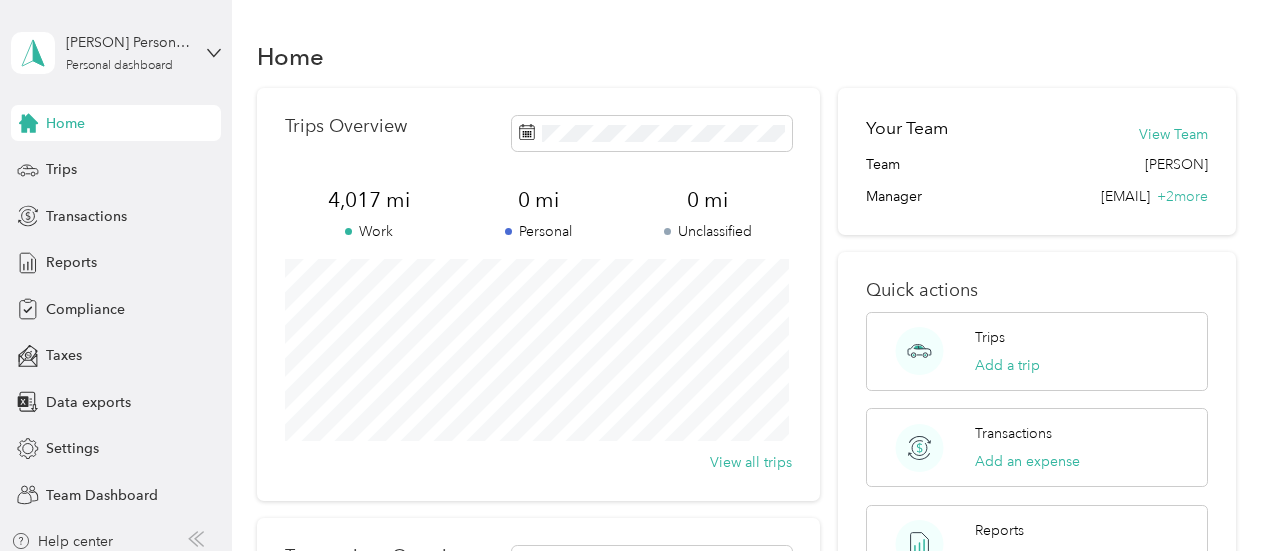click on "Team dashboard" at bounding box center [156, 164] 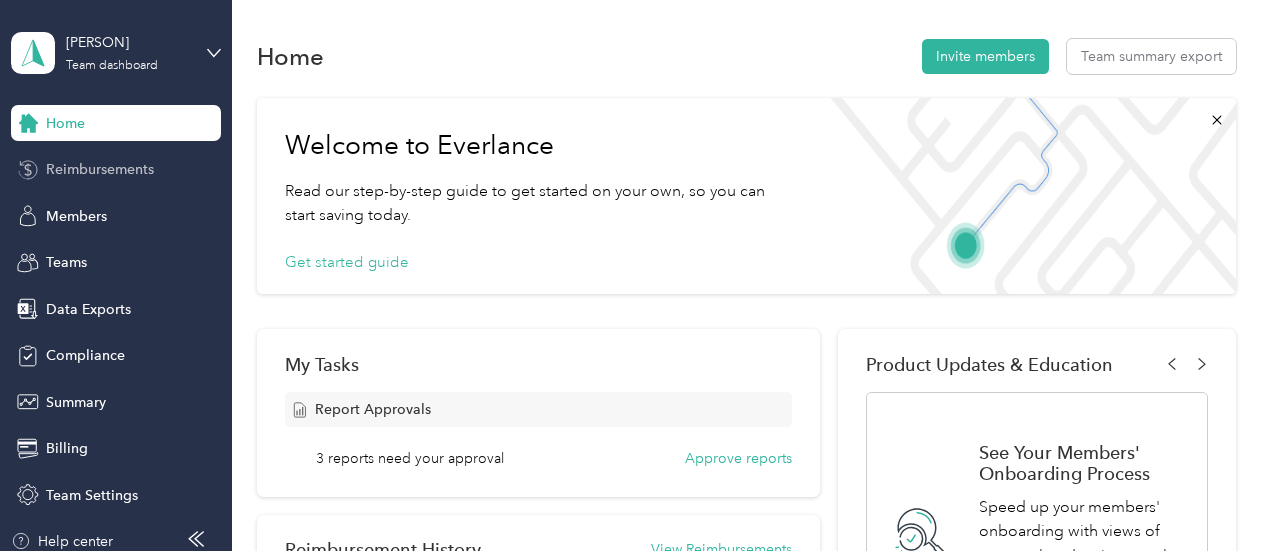click on "Reimbursements" at bounding box center [100, 169] 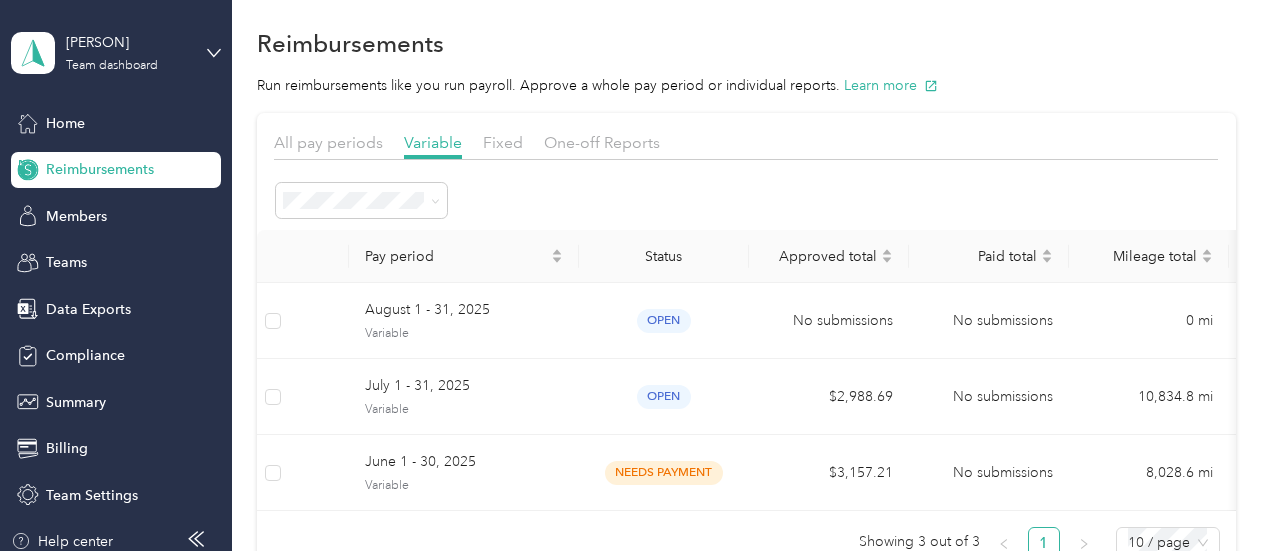 scroll, scrollTop: 0, scrollLeft: 0, axis: both 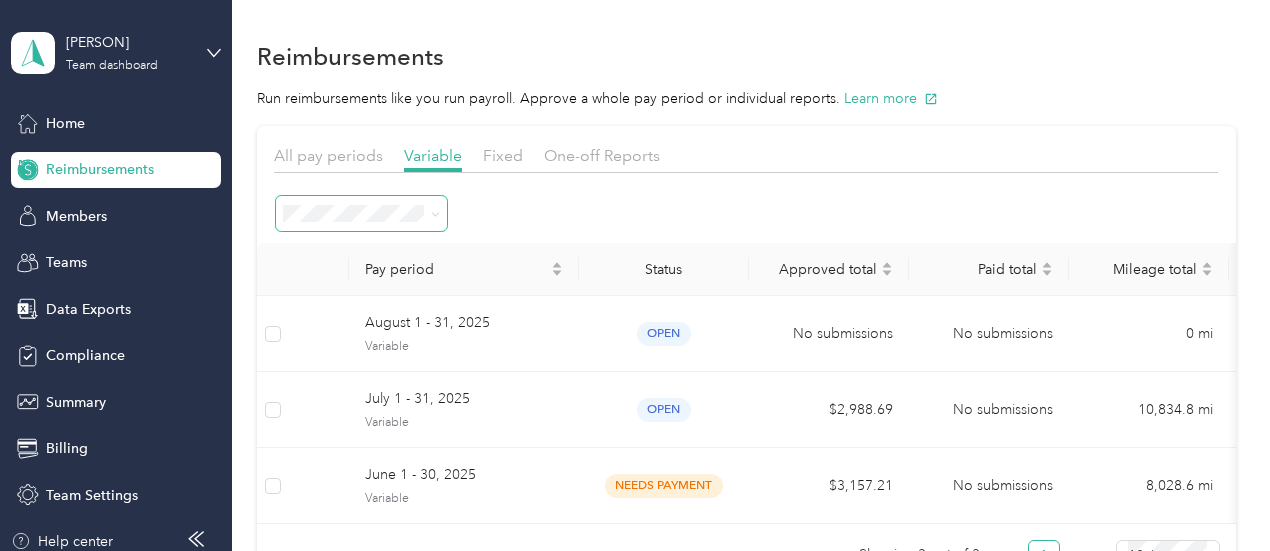 click at bounding box center [432, 213] 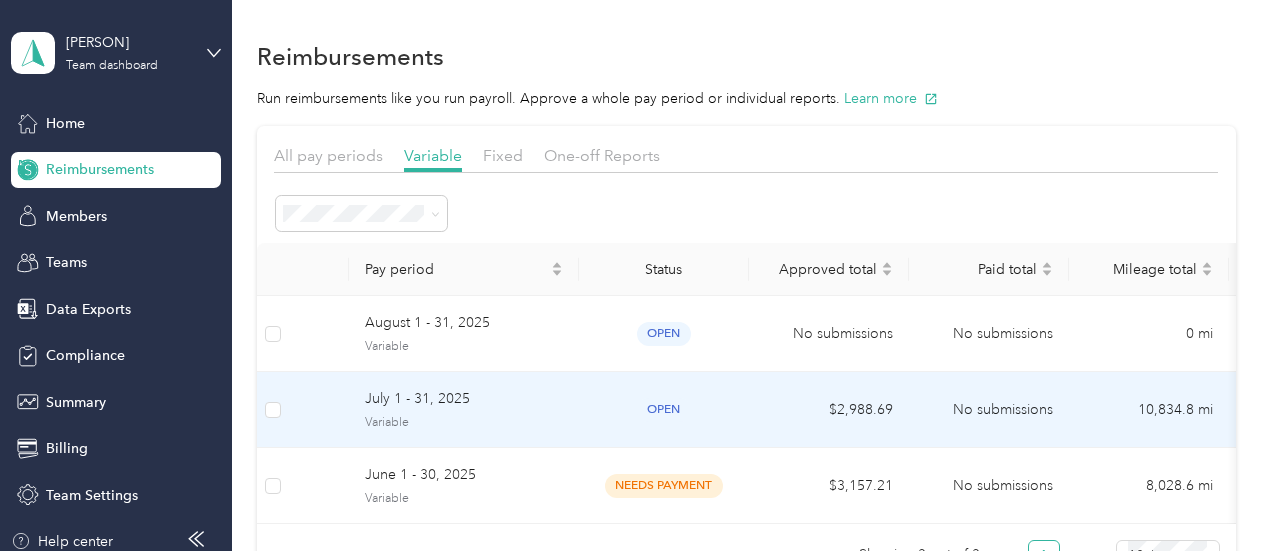 click on "open" at bounding box center [664, 409] 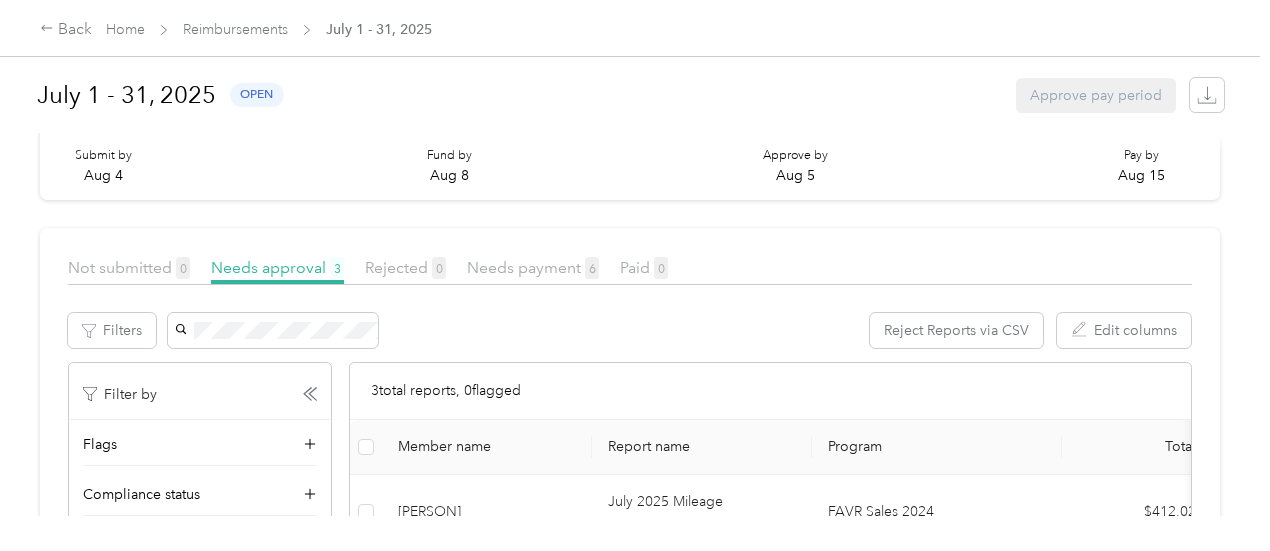 scroll, scrollTop: 410, scrollLeft: 0, axis: vertical 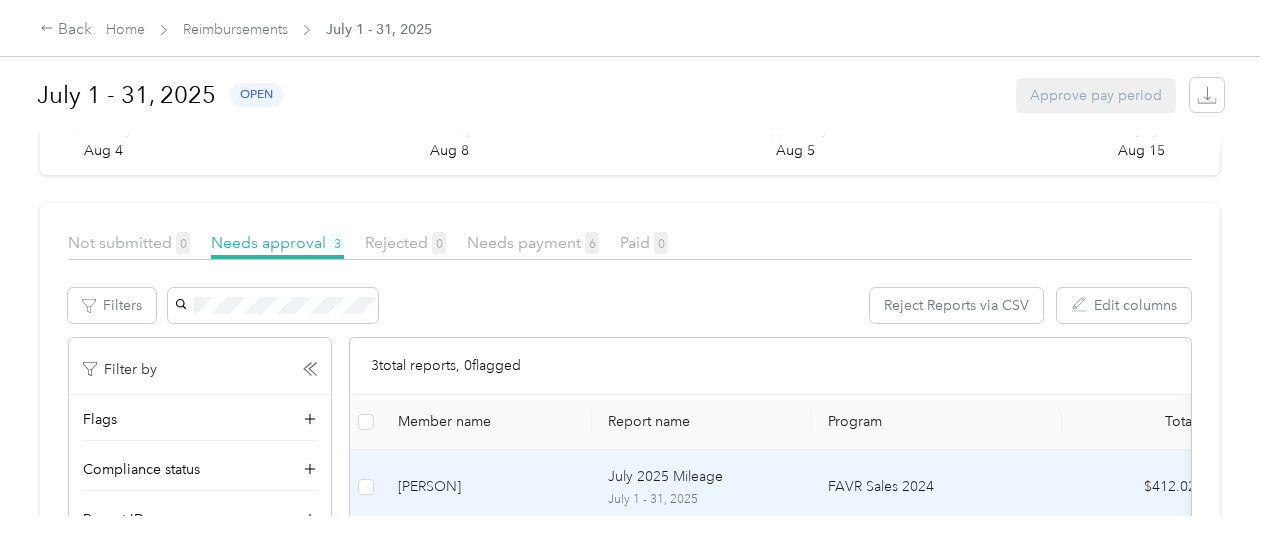 click on "[PERSON]" at bounding box center [487, 487] 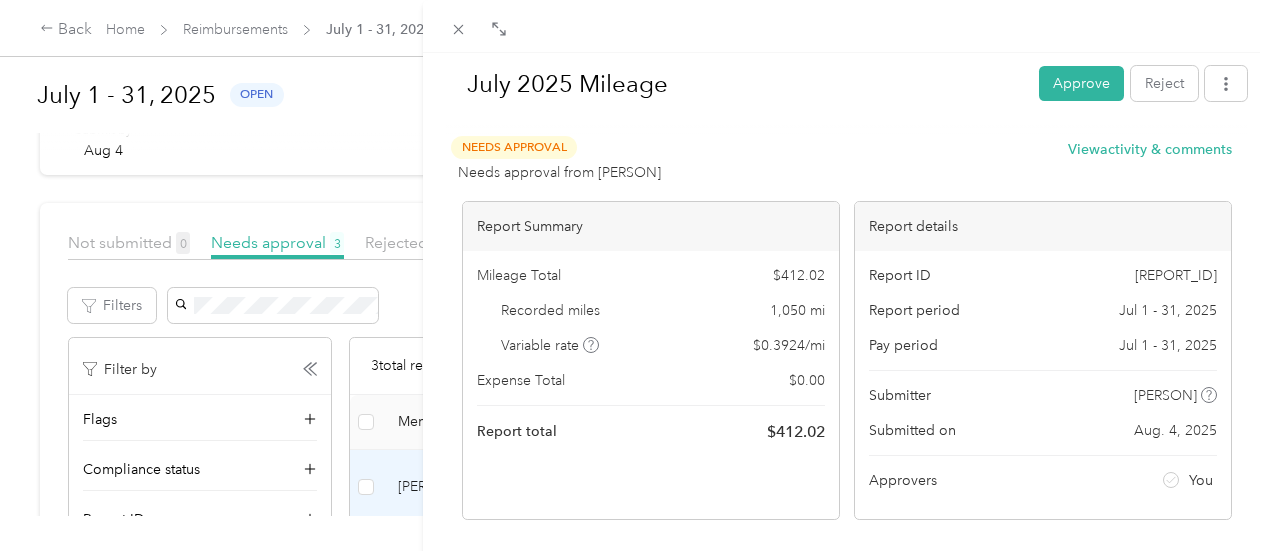 click on "[MONTH] [PERSON] Approve Reject Needs Approval Needs approval from [PERSON] View  activity & comments Report Summary Mileage Total $[PRICE] Recorded miles 1,050   mi Variable rate   $[PRICE] / mi Expense Total $[PRICE] Report total $[PRICE] Report details Report ID [REPORT_ID] Report period [DATE_RANGE] Pay period [DATE_RANGE] Submitter [PERSON] Submitted on [DATE] Approvers You Trips (1) Expense (0) Miles Trip Date Value Location Track Method Purpose Notes Tags                   1,050 [DATE] $[PRICE] [TIME] Office [TIME] Multiple Manual [PERSON] - Showing  1  total trips" at bounding box center (635, 275) 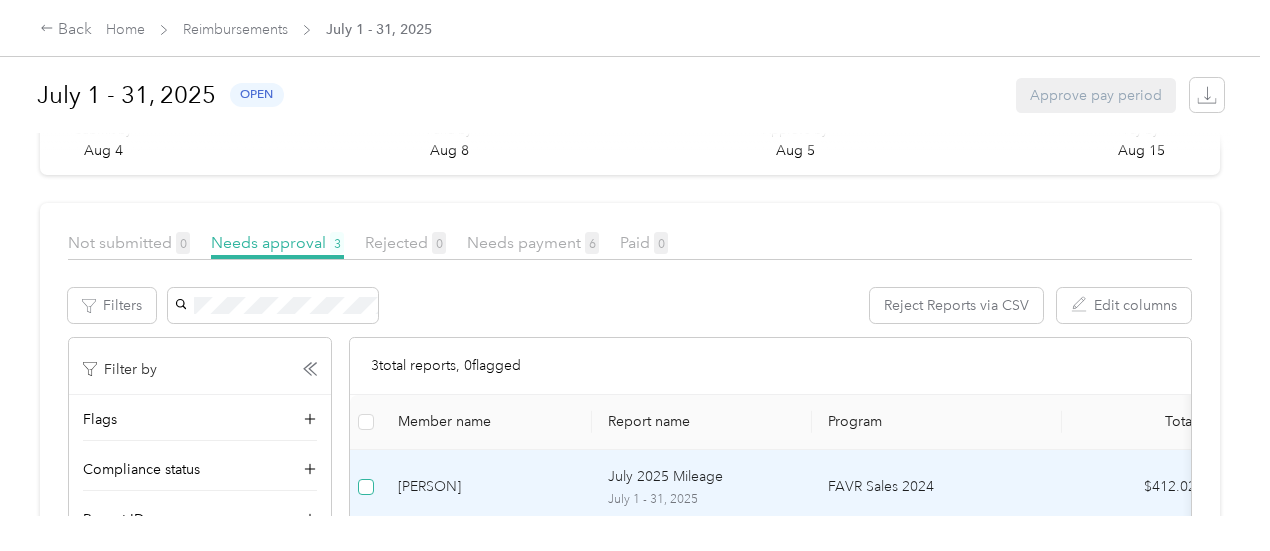click at bounding box center [366, 487] 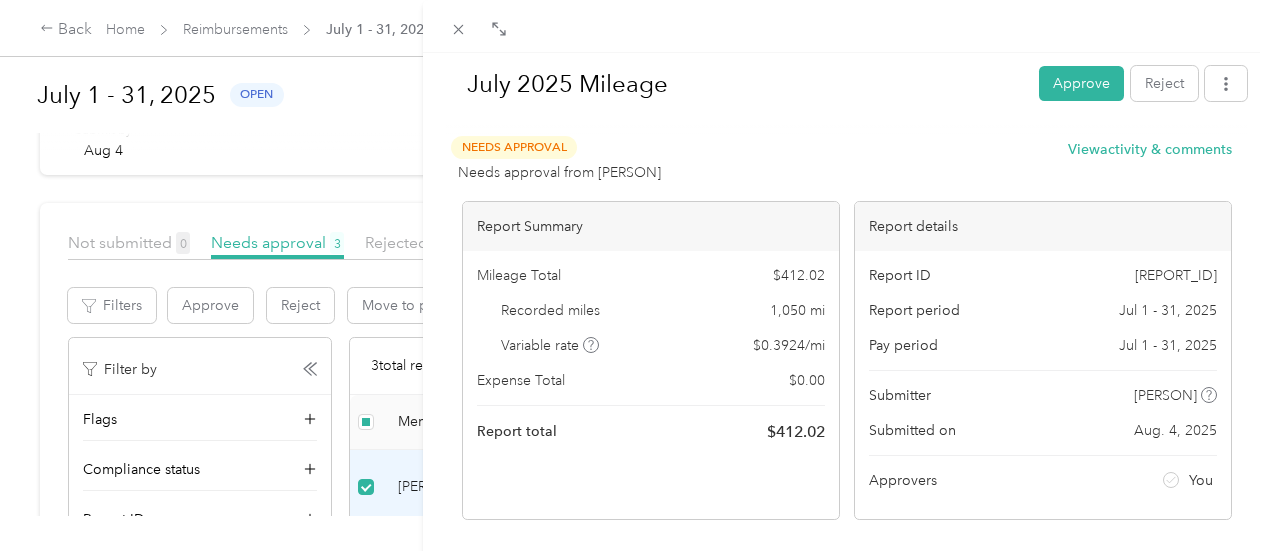 click on "[MONTH] [PERSON] Approve Reject Needs Approval Needs approval from [PERSON] View  activity & comments Report Summary Mileage Total $[PRICE] Recorded miles 1,050   mi Variable rate   $[PRICE] / mi Expense Total $[PRICE] Report total $[PRICE] Report details Report ID [REPORT_ID] Report period [DATE_RANGE] Pay period [DATE_RANGE] Submitter [PERSON] Submitted on [DATE] Approvers You Trips (1) Expense (0) Miles Trip Date Value Location Track Method Purpose Notes Tags                   1,050 [DATE] $[PRICE] [TIME] Office [TIME] Multiple Manual [PERSON] - Showing  1  total trips" at bounding box center (635, 275) 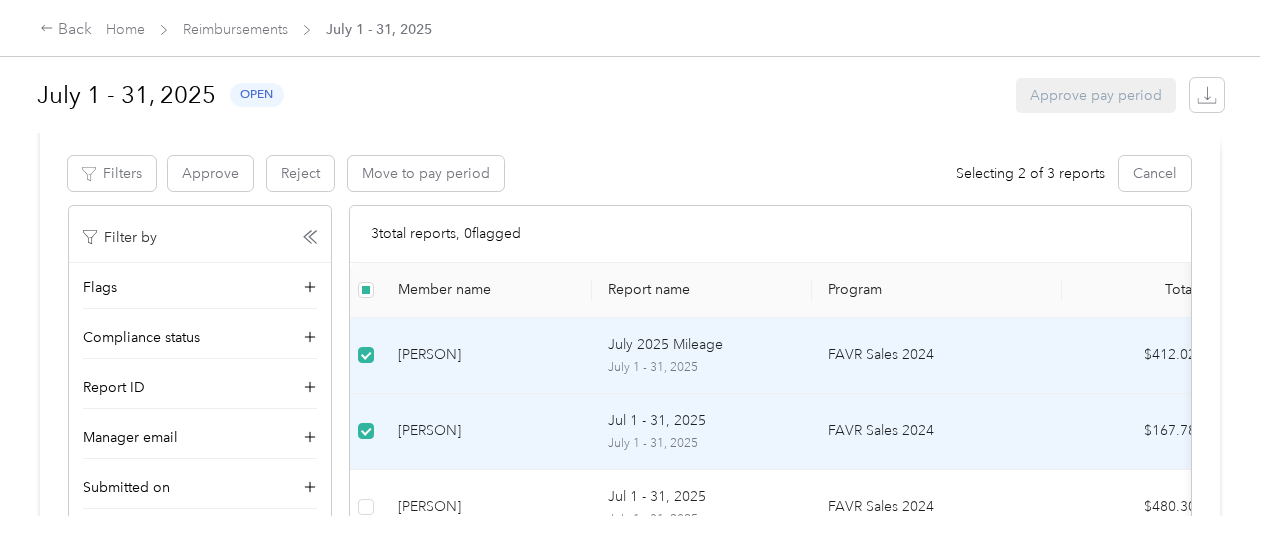 scroll, scrollTop: 548, scrollLeft: 0, axis: vertical 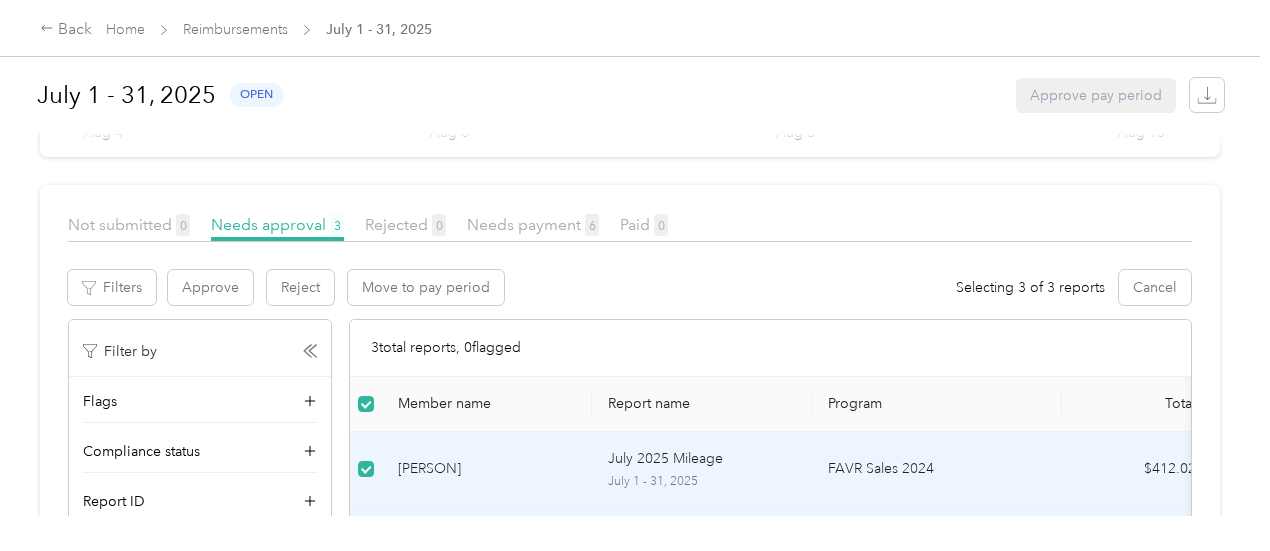 click at bounding box center (635, 143) 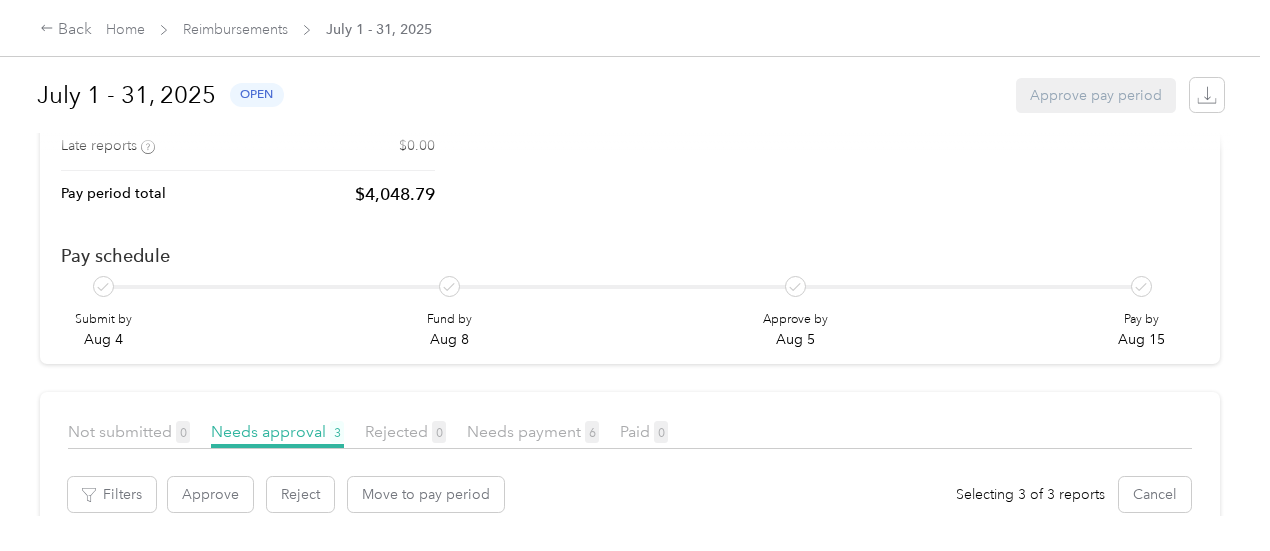 scroll, scrollTop: 207, scrollLeft: 0, axis: vertical 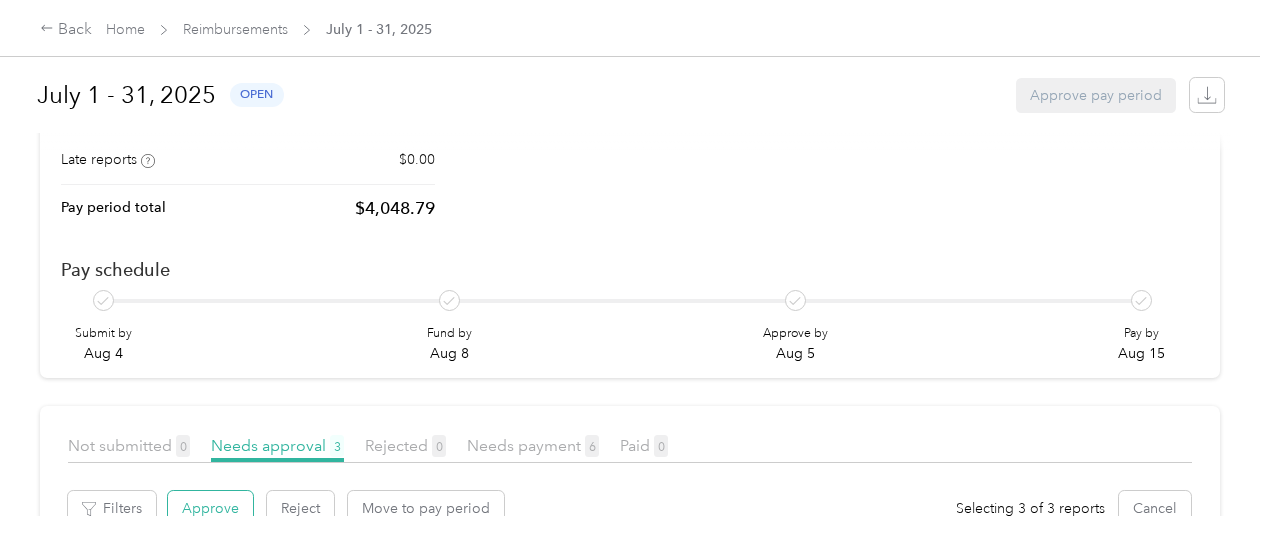 click on "Approve" at bounding box center (210, 508) 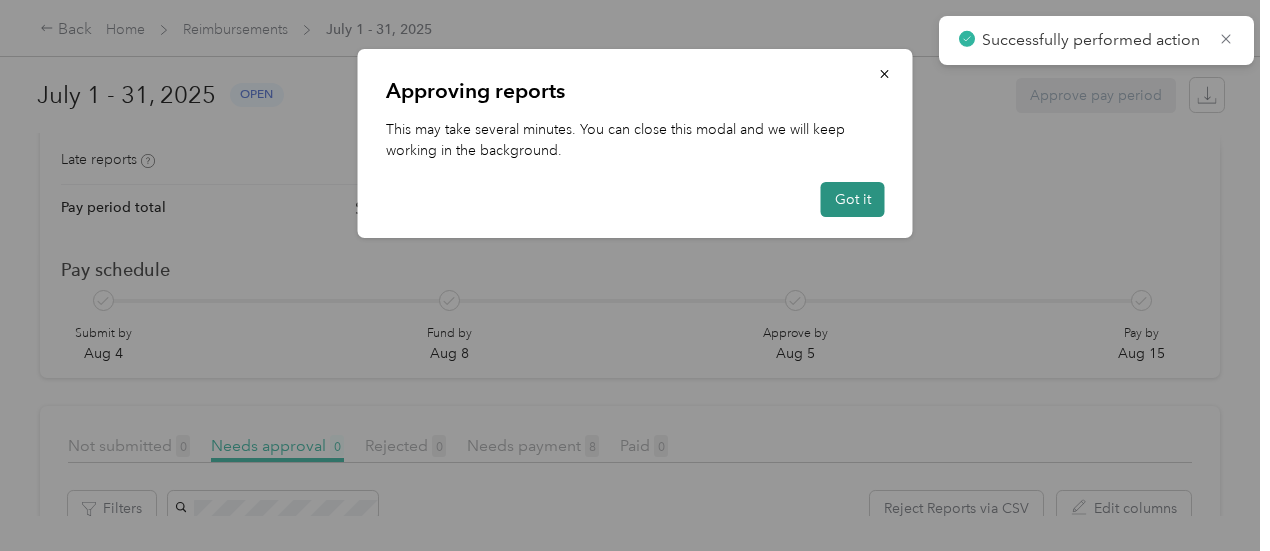 click on "Got it" at bounding box center (853, 199) 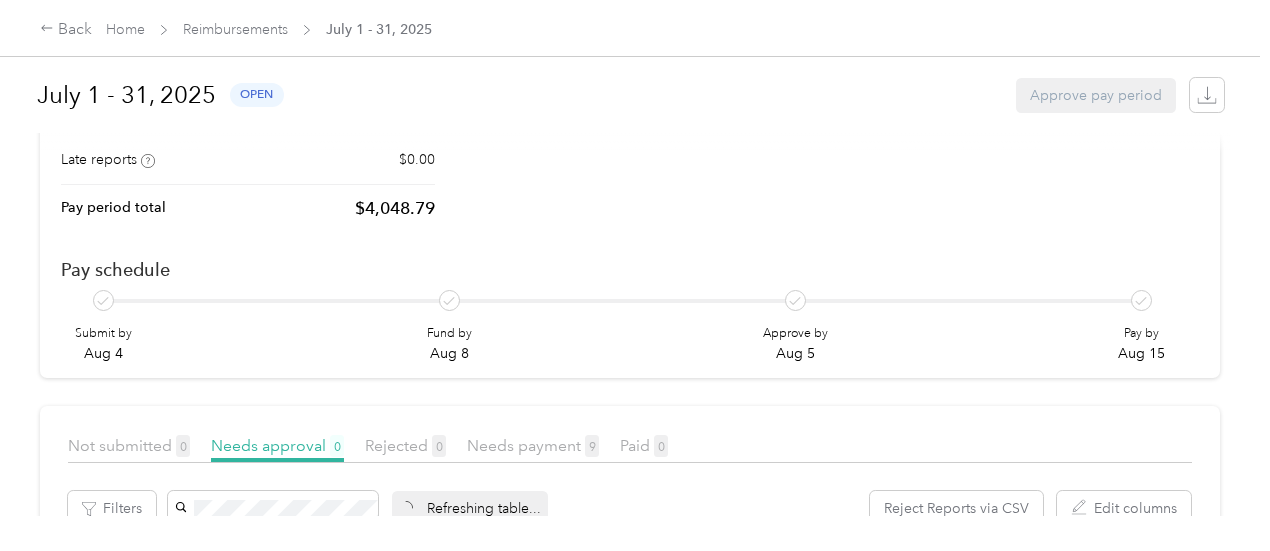 click on "Refreshing table... Reject Reports via CSV Edit columns" at bounding box center [680, 508] 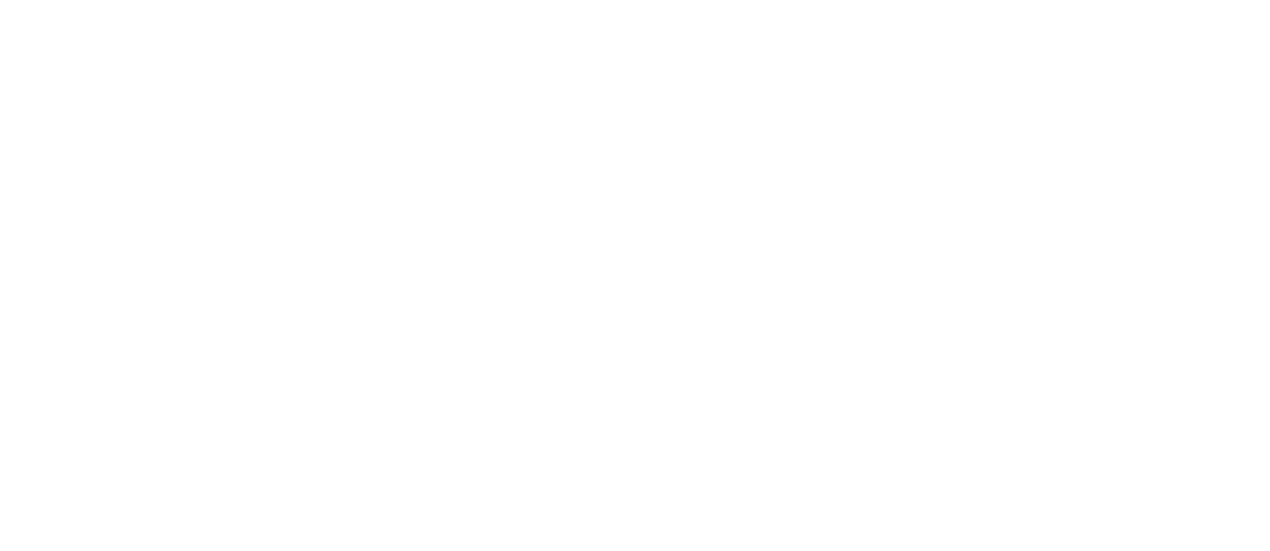 scroll, scrollTop: 0, scrollLeft: 0, axis: both 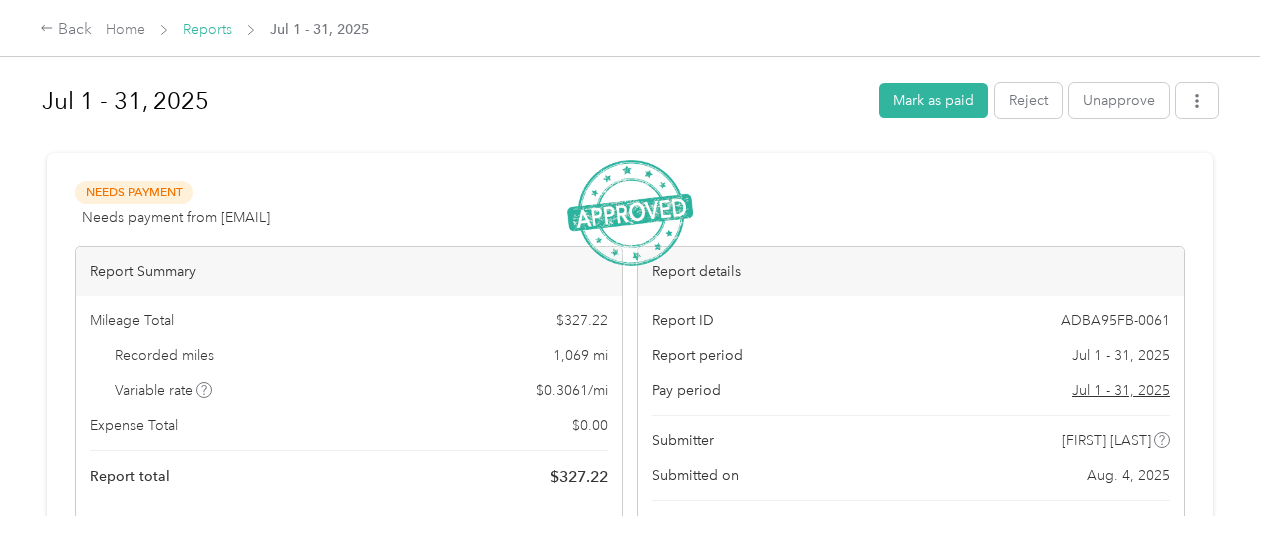 click on "Reports" at bounding box center (207, 29) 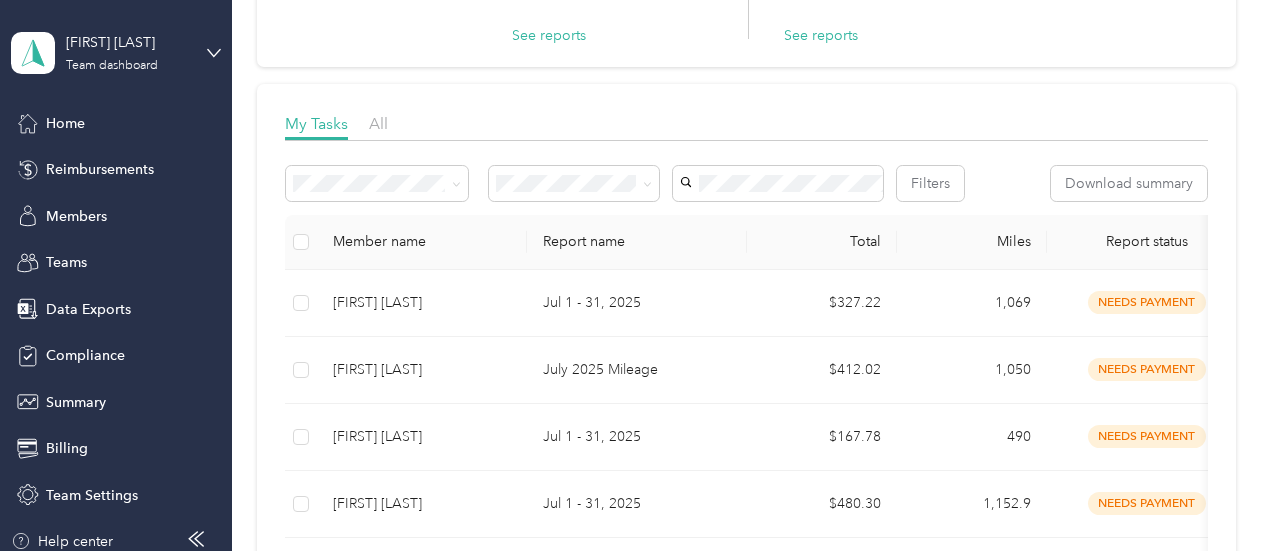 scroll, scrollTop: 0, scrollLeft: 0, axis: both 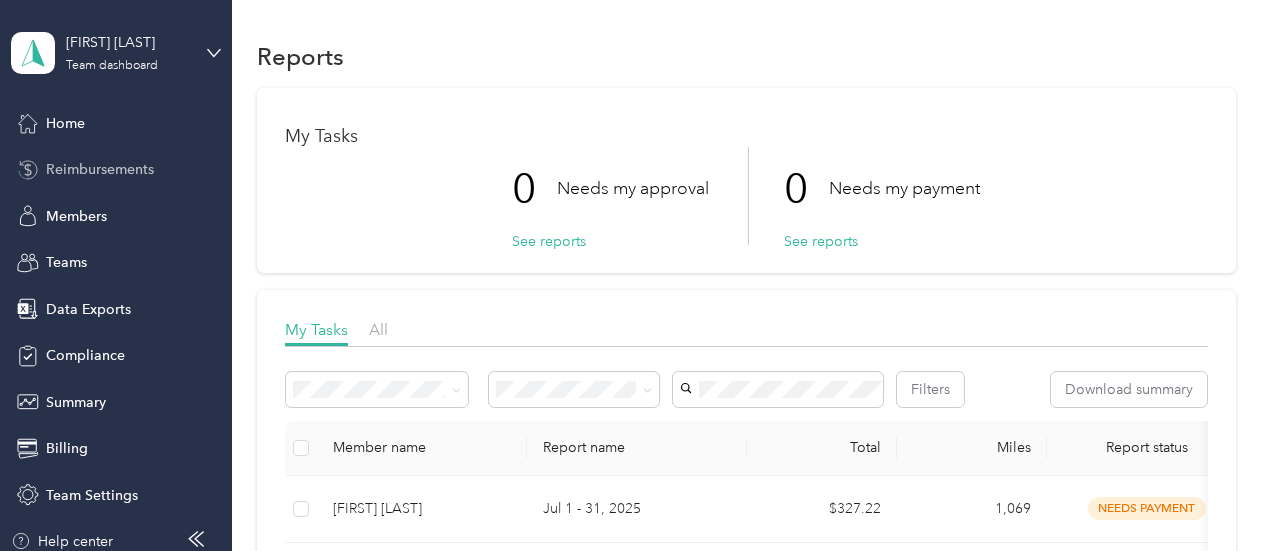 click on "Reimbursements" at bounding box center [100, 169] 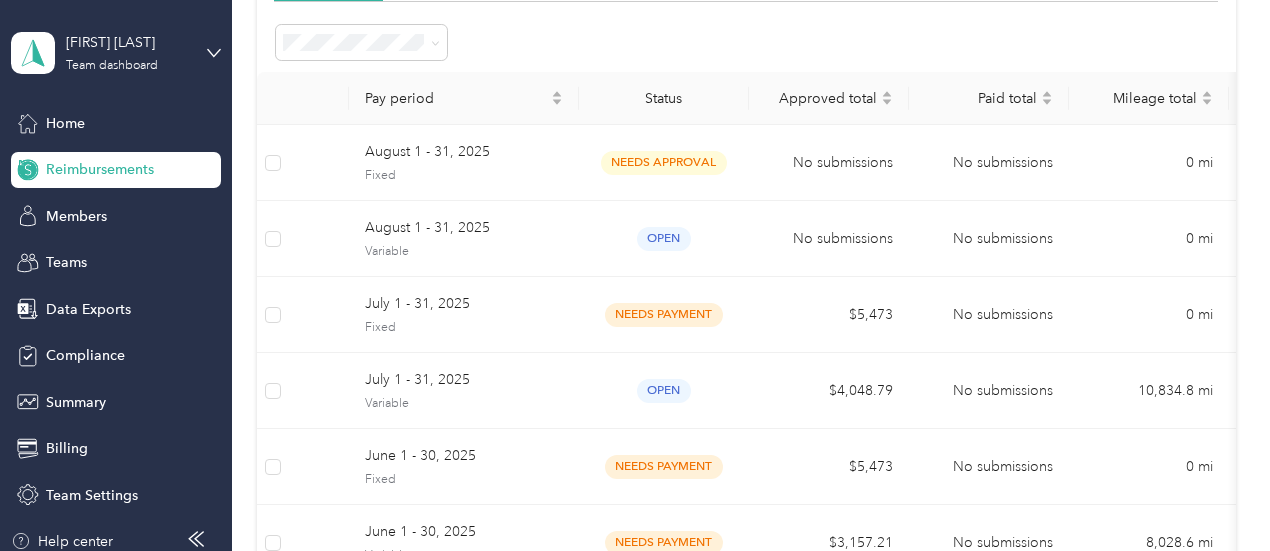 scroll, scrollTop: 172, scrollLeft: 0, axis: vertical 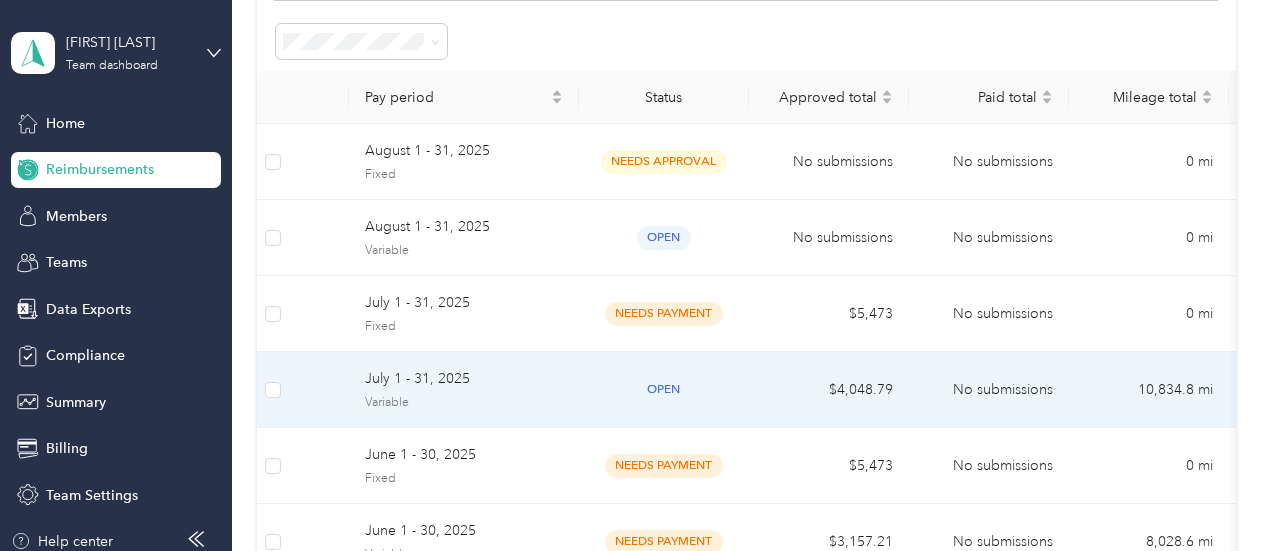 click on "open" at bounding box center (664, 389) 